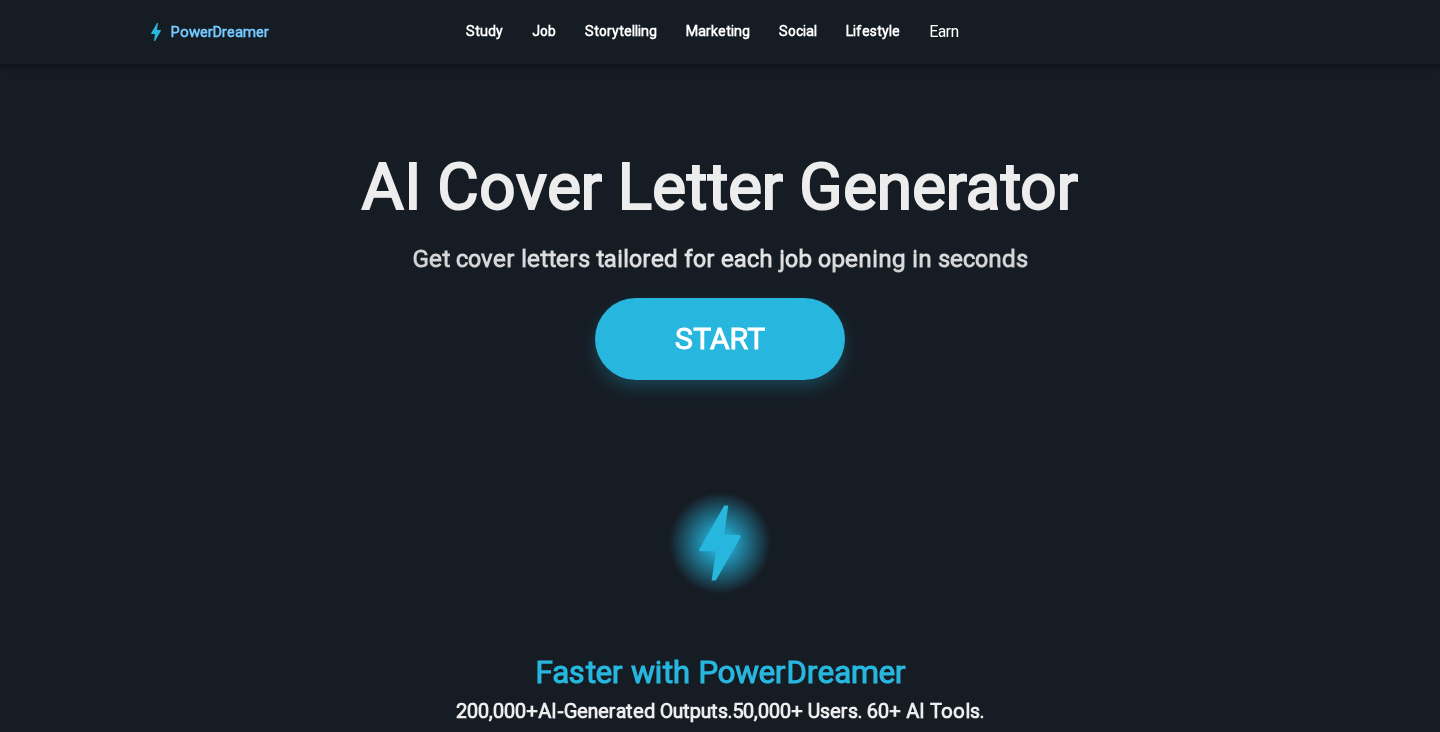 scroll, scrollTop: 4757, scrollLeft: 0, axis: vertical 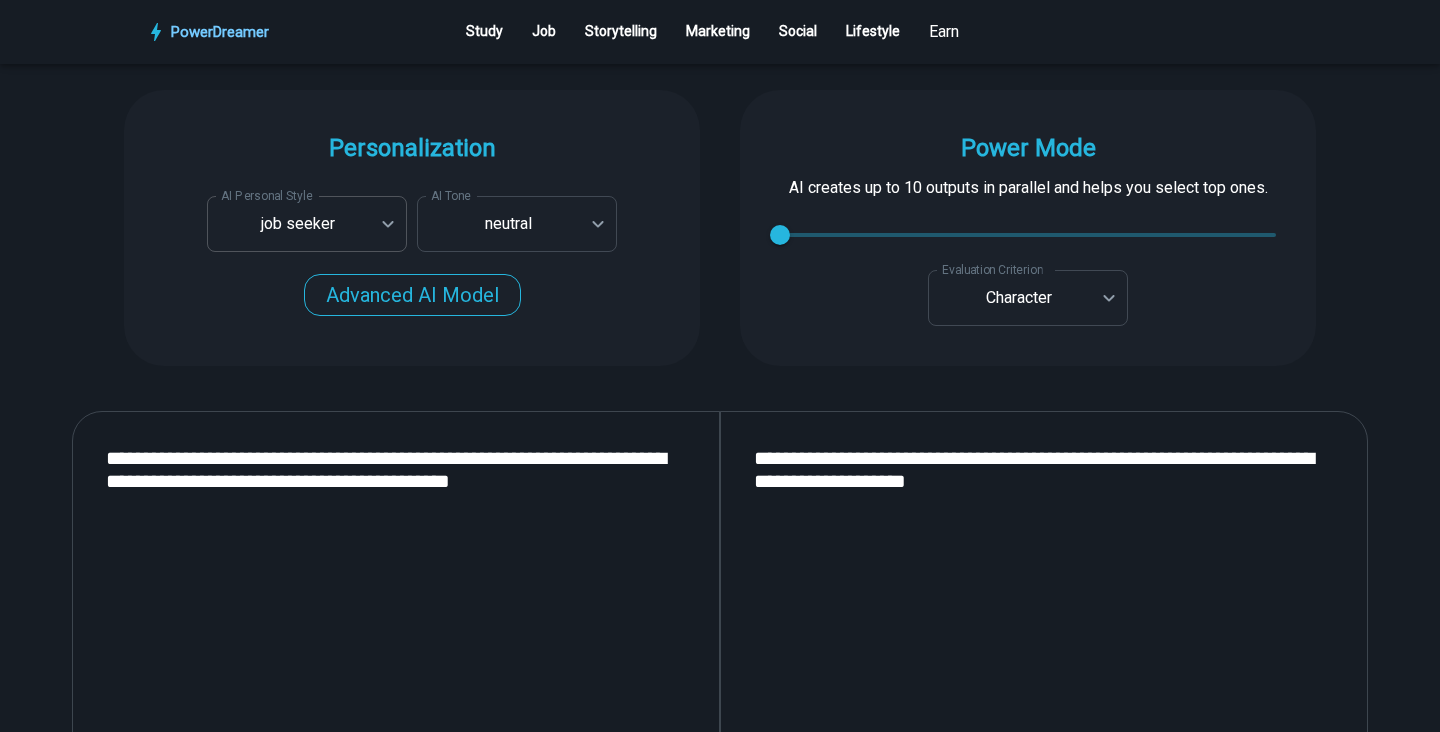 click on "job seeker" at bounding box center (307, 224) 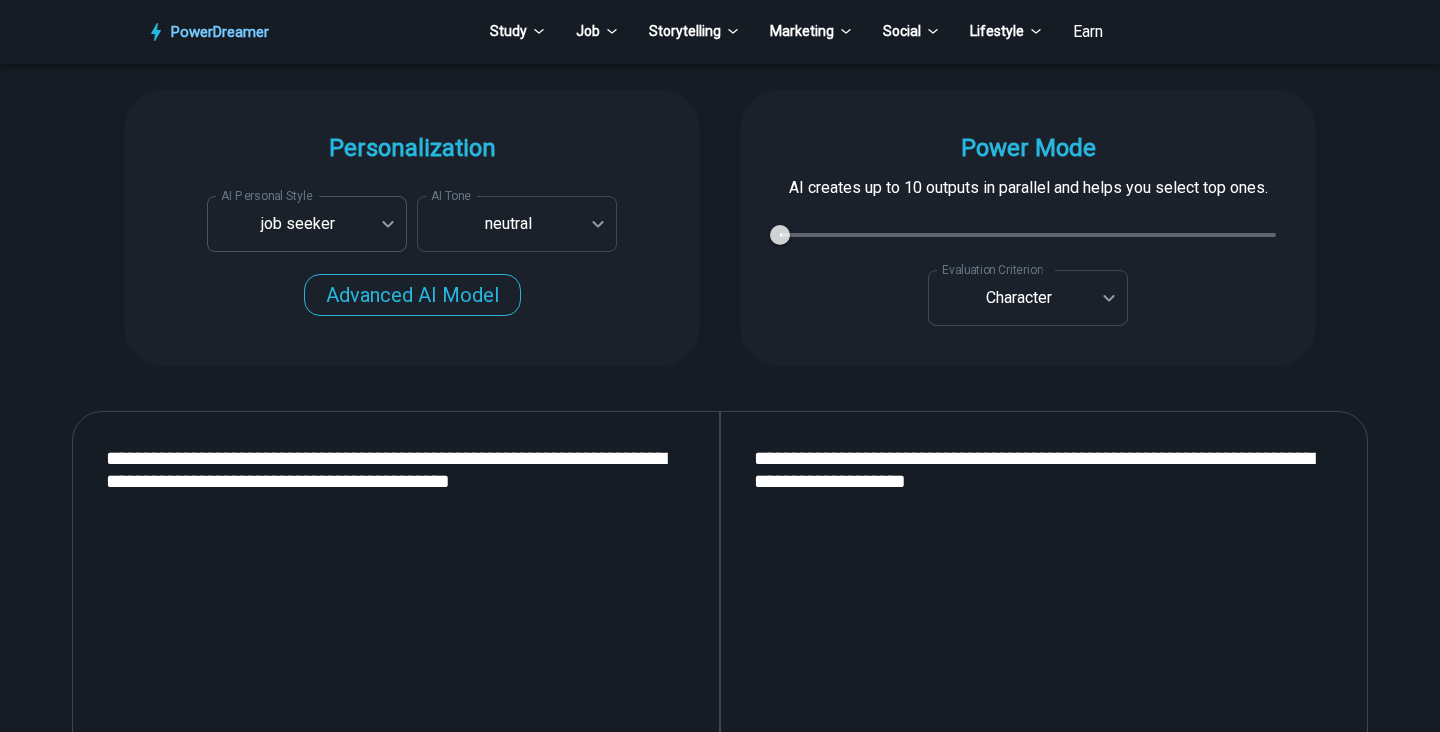 type on "**********" 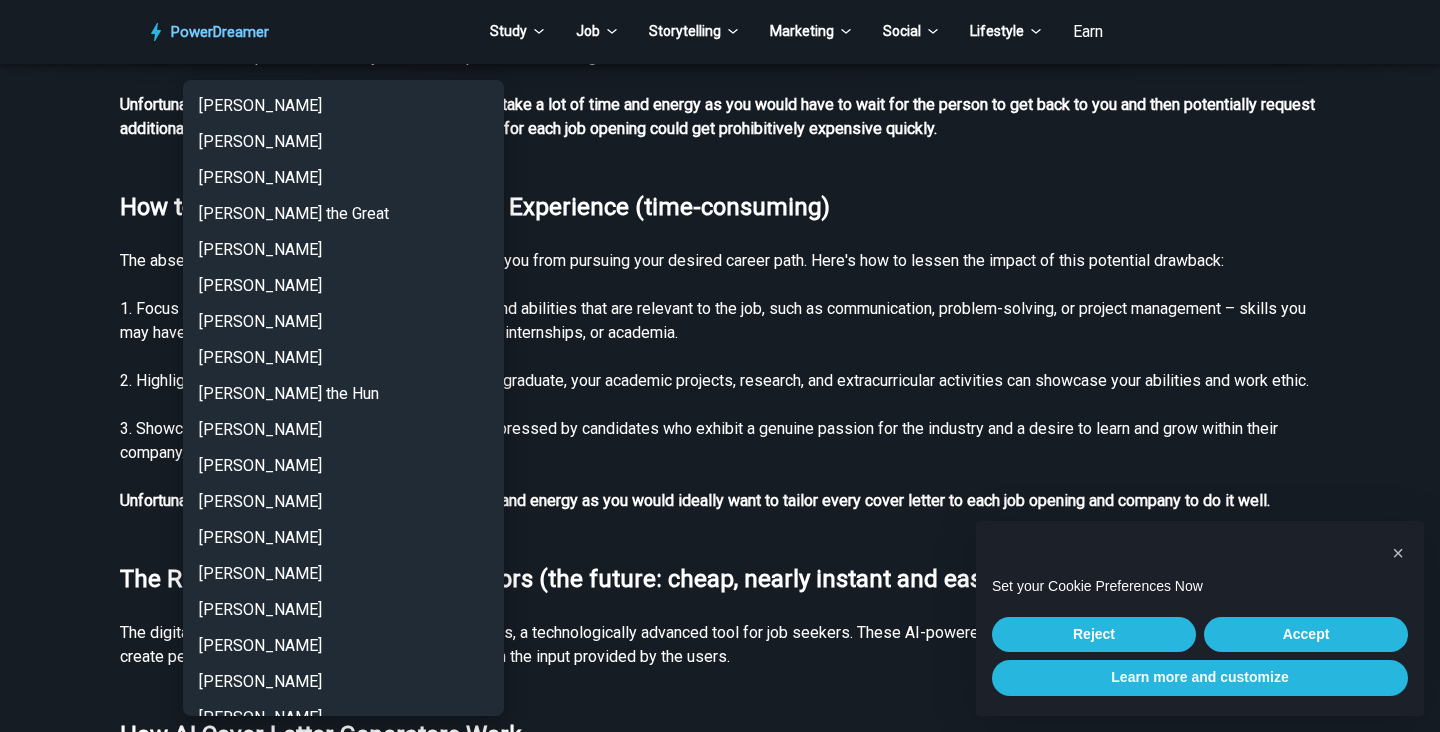scroll, scrollTop: 1939, scrollLeft: 0, axis: vertical 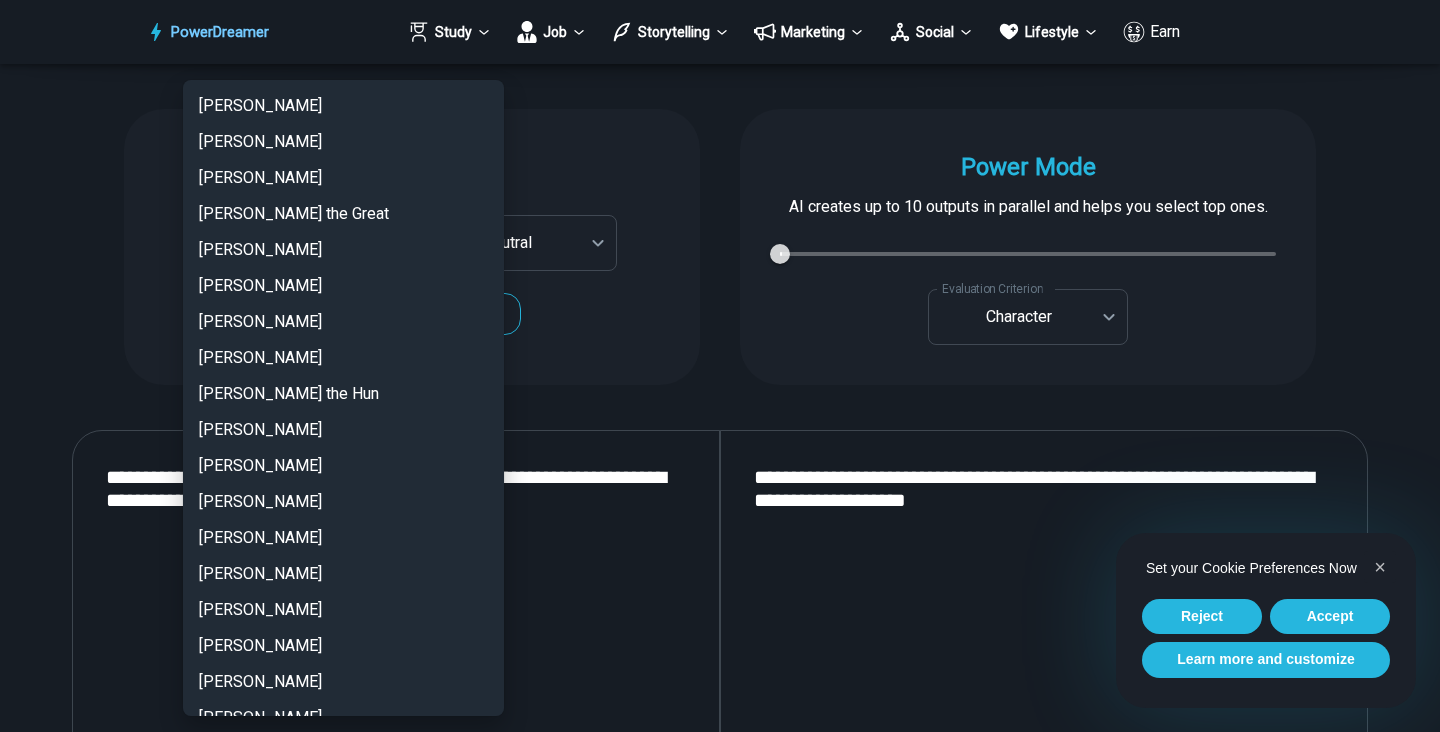 click at bounding box center [720, 366] 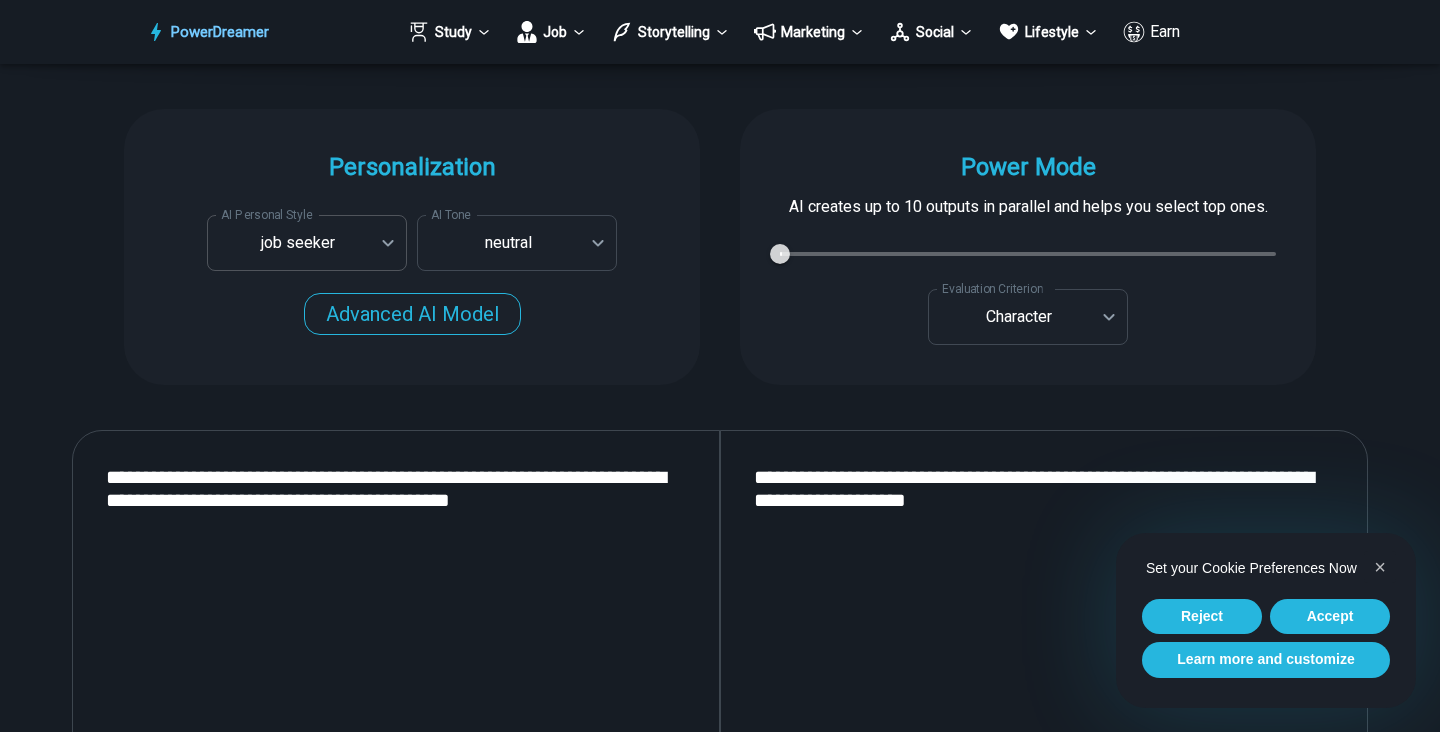 click on "PowerDreamer Study Job Storytelling Marketing Social Lifestyle Earn AI Cover Letter Generator Get cover letters tailored for each job opening in seconds START Faster with PowerDreamer 212,804  AI-Generated Outputs.  50,000+ Users. 60+ AI Tools. PowerDreamer saved me a ton of stress and even more time. Highly recommend. [PERSON_NAME] is a writer and producer with experience at Morning Rush, [US_STATE] PBS, Metro Weekly and The [US_STATE] Times I received a job offer [DATE] that your awesome website helped me get. Thank you! I will be singing your praises. [PERSON_NAME] signed up to PowerDreamer [DATE] and received his job offer [DATE] Absolutely love this program!! I'm usually hesitant to pay for anything without being able to try it for free first. However, I was desperate to get resume writing help and this program far exceeded my expectations! I have been telling anyone I know looking for a job to try it. [PERSON_NAME] [PERSON_NAME], Product Manager in E-Commerce [PERSON_NAME] [PERSON_NAME] [PERSON_NAME] AI Tone" at bounding box center (720, 1546) 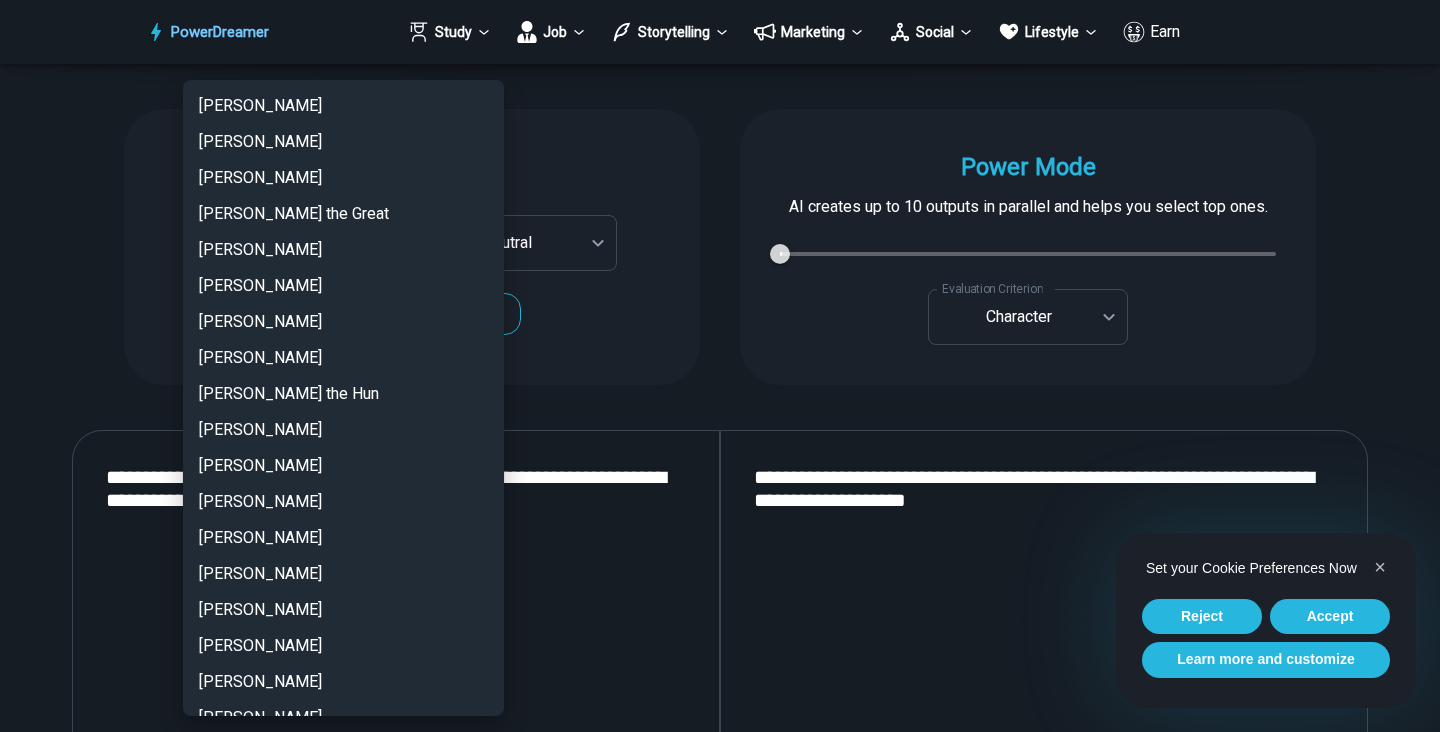 scroll, scrollTop: 4352, scrollLeft: 0, axis: vertical 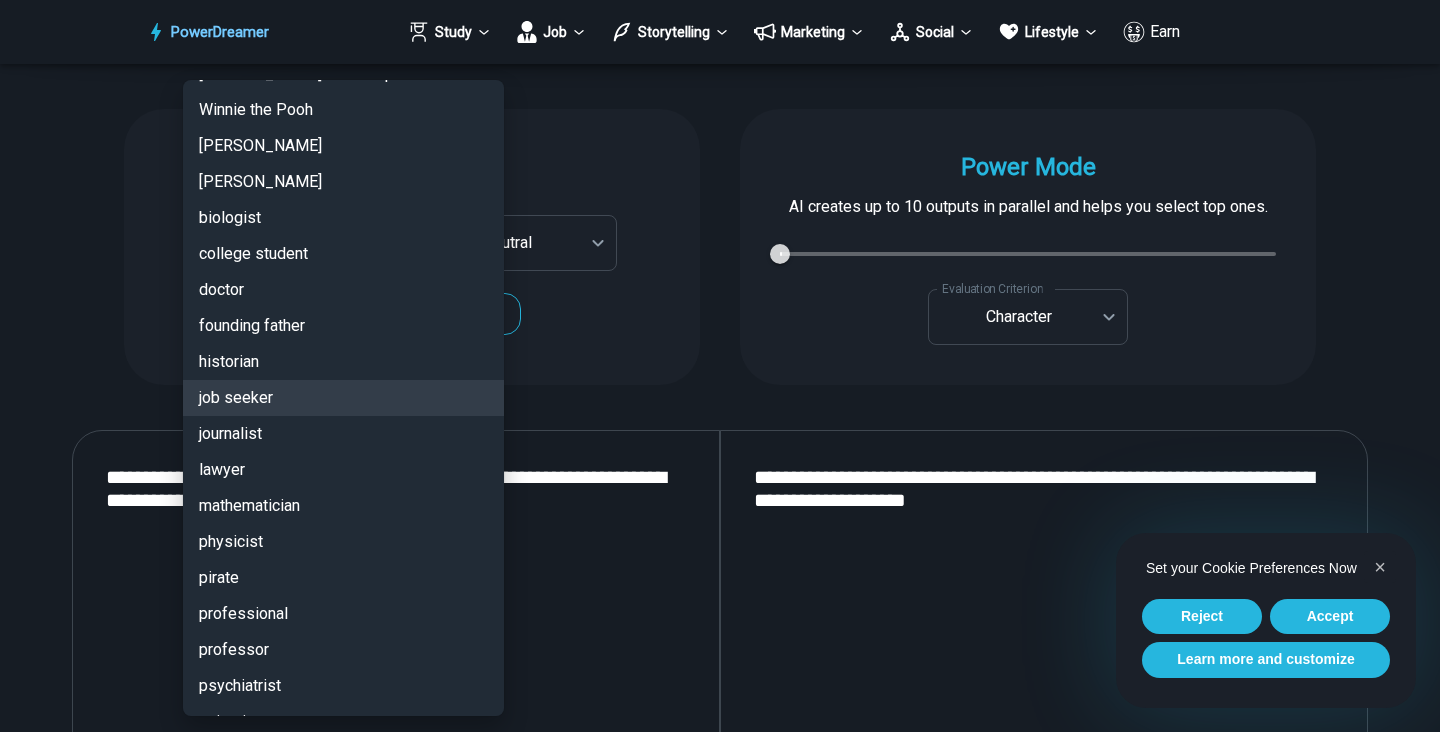 click at bounding box center [720, 366] 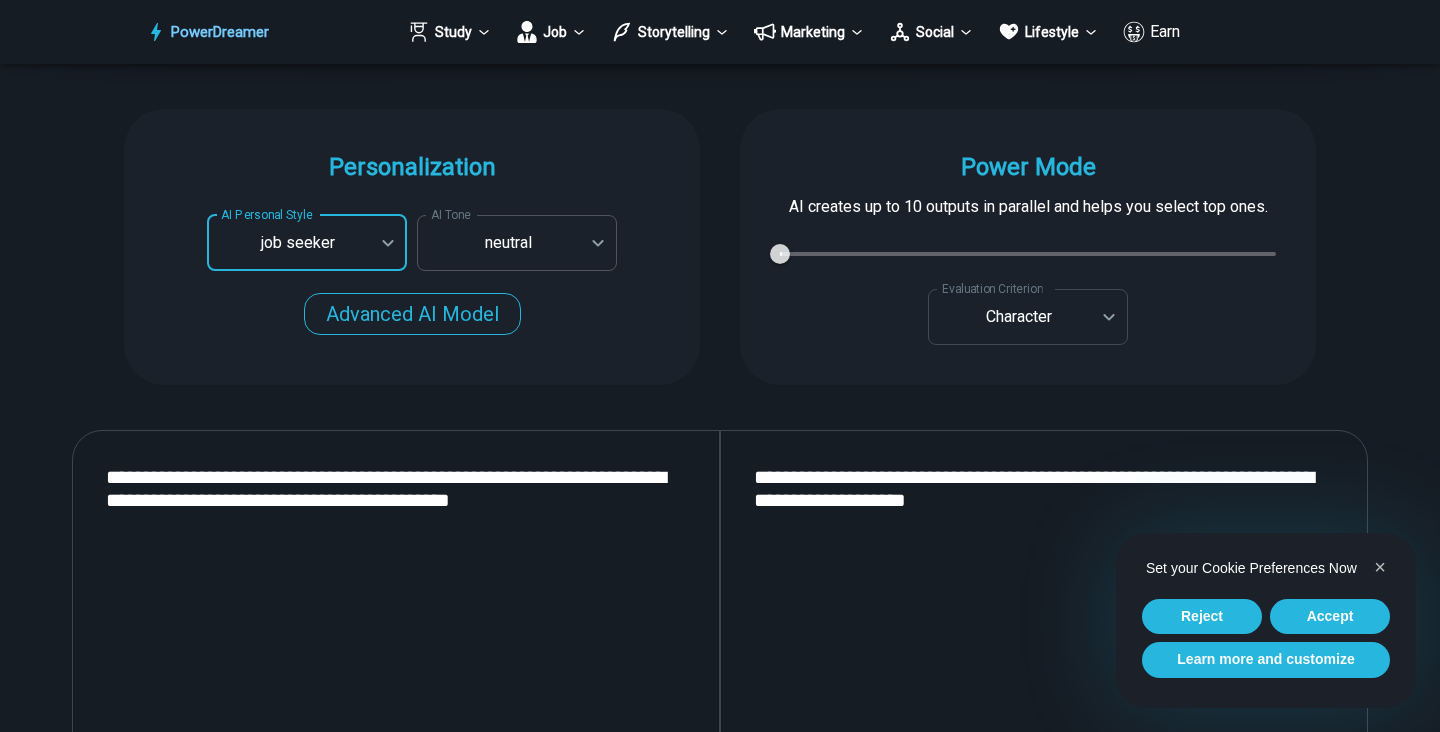 click on "PowerDreamer Study Job Storytelling Marketing Social Lifestyle Earn AI Cover Letter Generator Get cover letters tailored for each job opening in seconds START Faster with PowerDreamer 212,804  AI-Generated Outputs.  50,000+ Users. 60+ AI Tools. PowerDreamer saved me a ton of stress and even more time. Highly recommend. [PERSON_NAME] is a writer and producer with experience at Morning Rush, [US_STATE] PBS, Metro Weekly and The [US_STATE] Times I received a job offer [DATE] that your awesome website helped me get. Thank you! I will be singing your praises. [PERSON_NAME] signed up to PowerDreamer [DATE] and received his job offer [DATE] Absolutely love this program!! I'm usually hesitant to pay for anything without being able to try it for free first. However, I was desperate to get resume writing help and this program far exceeded my expectations! I have been telling anyone I know looking for a job to try it. [PERSON_NAME] [PERSON_NAME], Product Manager in E-Commerce [PERSON_NAME] [PERSON_NAME] [PERSON_NAME] AI Tone" at bounding box center (720, 1546) 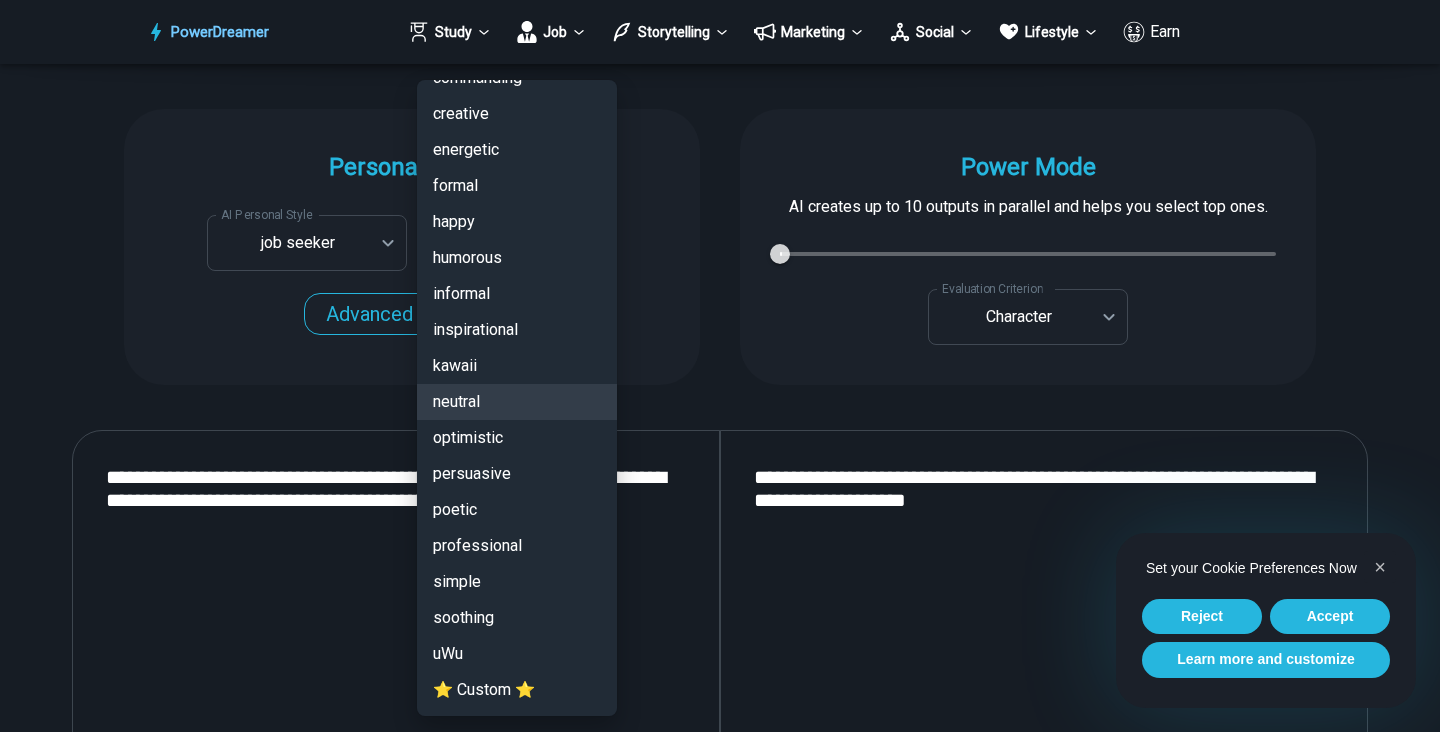 scroll, scrollTop: 0, scrollLeft: 0, axis: both 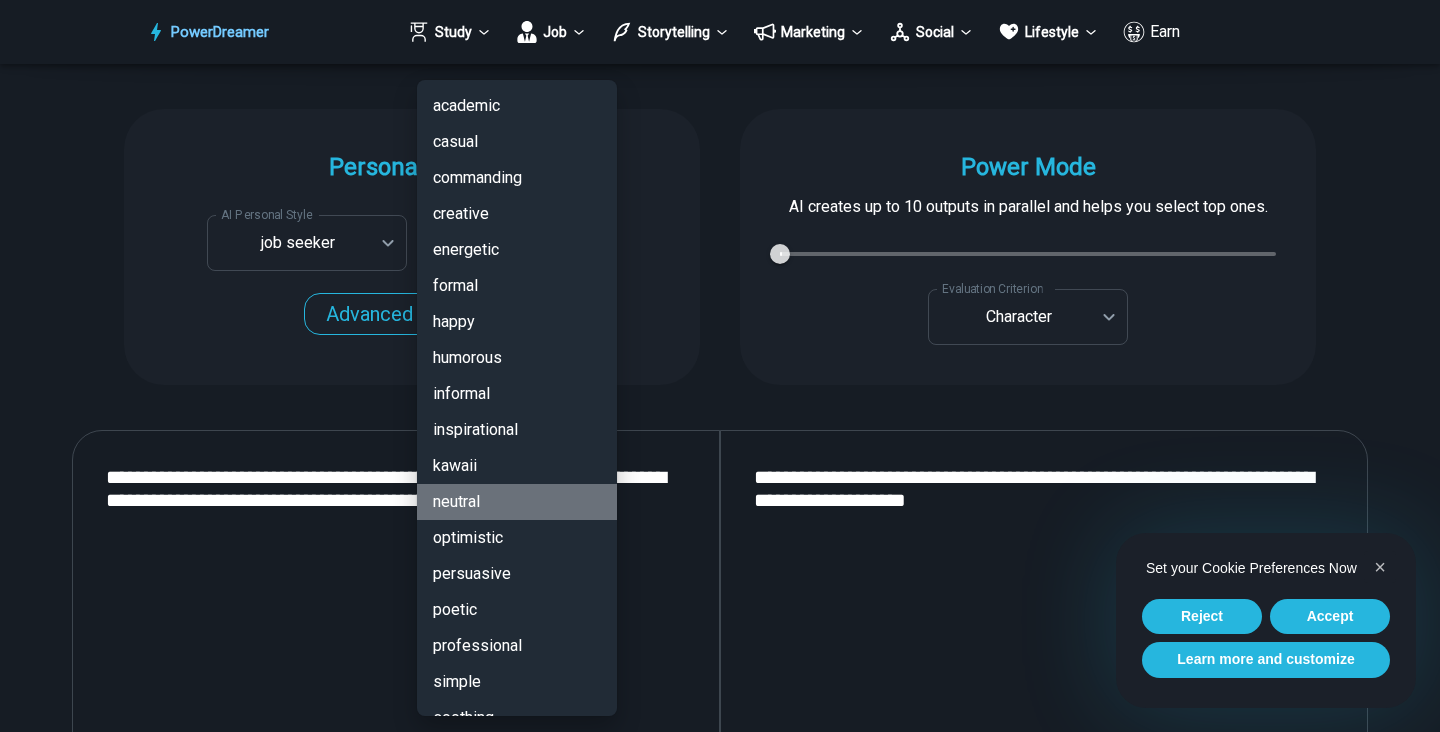 click on "neutral" at bounding box center [517, 502] 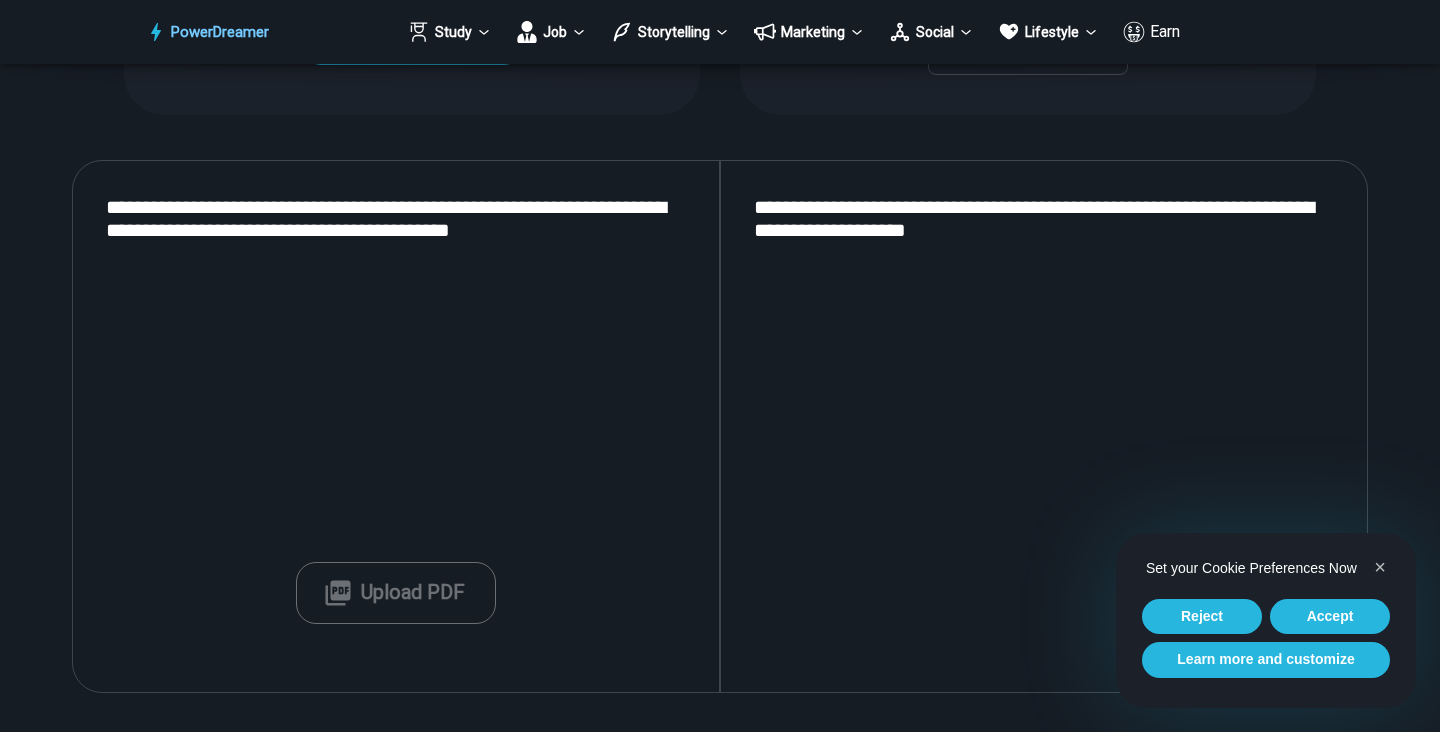 scroll, scrollTop: 2201, scrollLeft: 0, axis: vertical 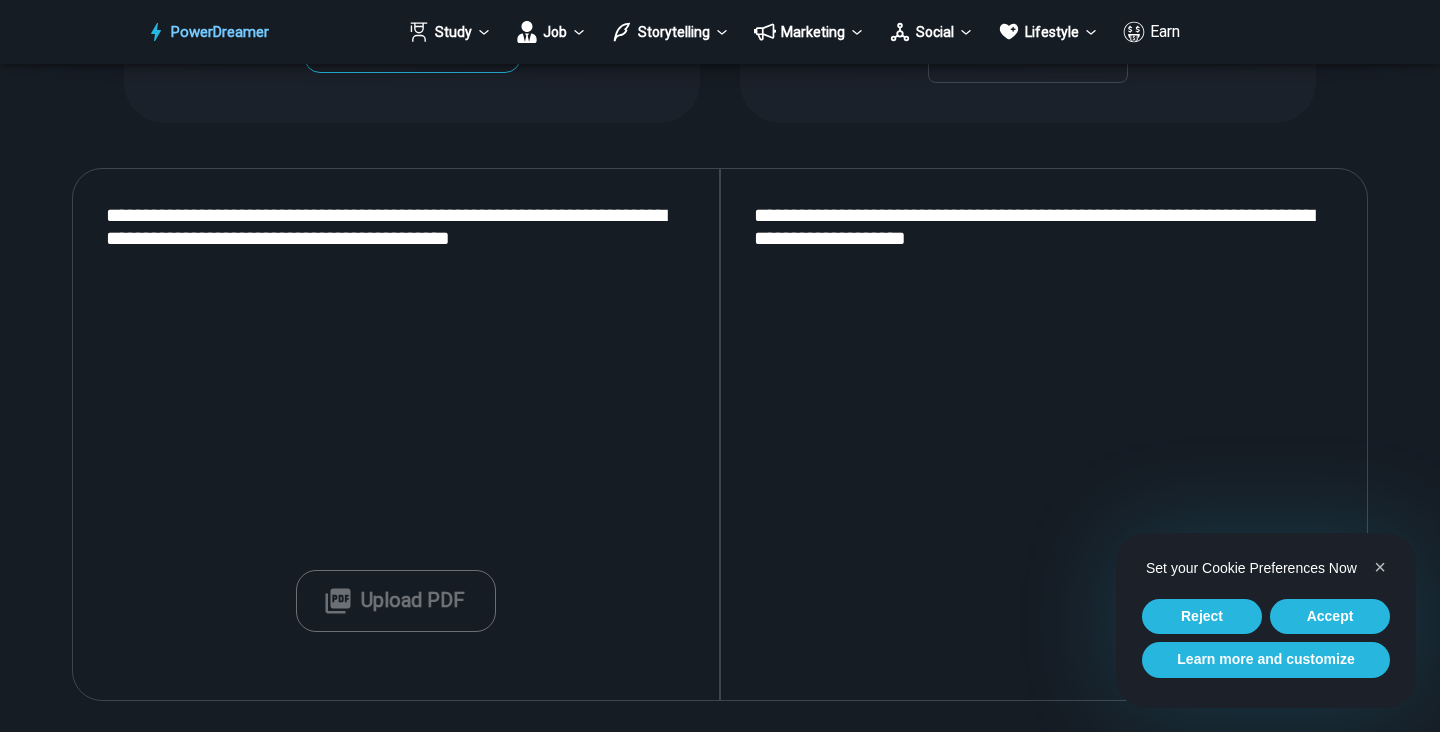 click on "**********" at bounding box center [396, 434] 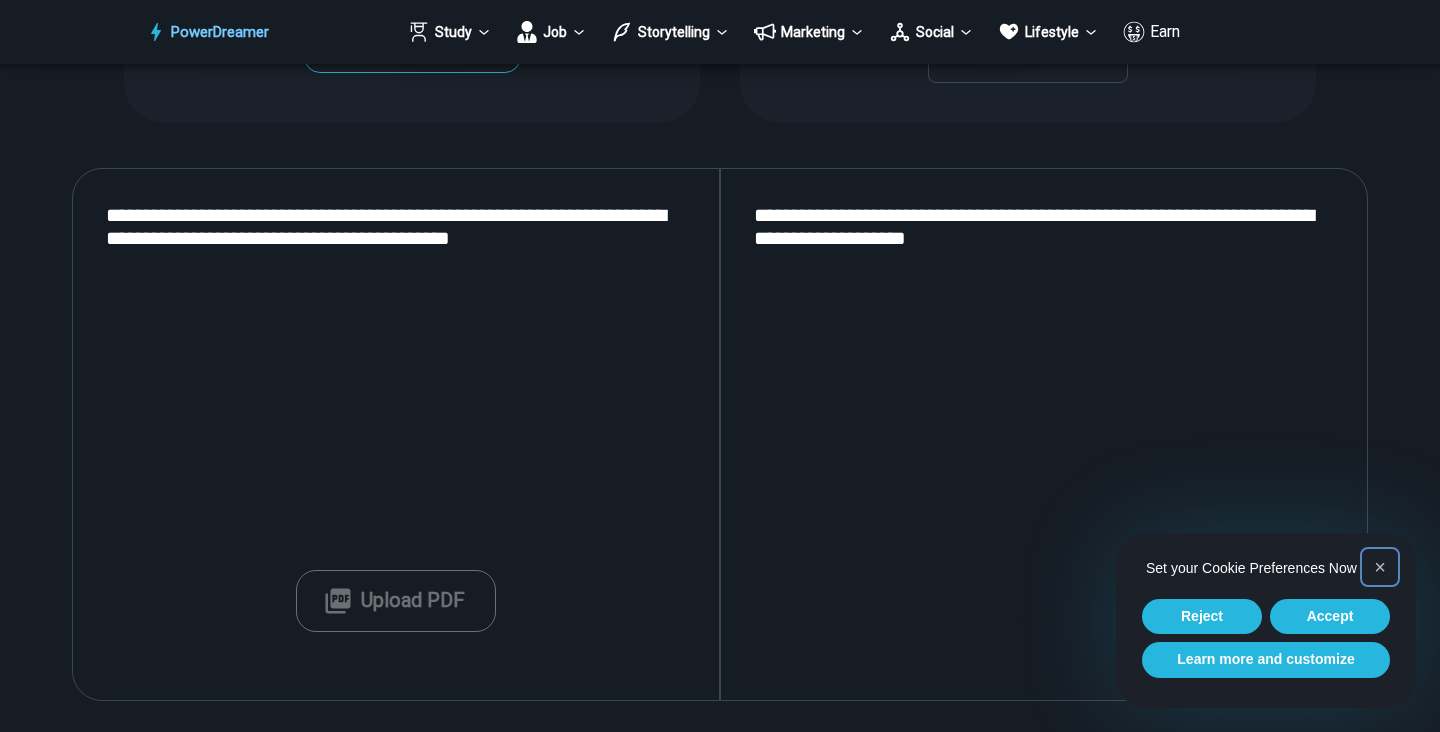 type on "**********" 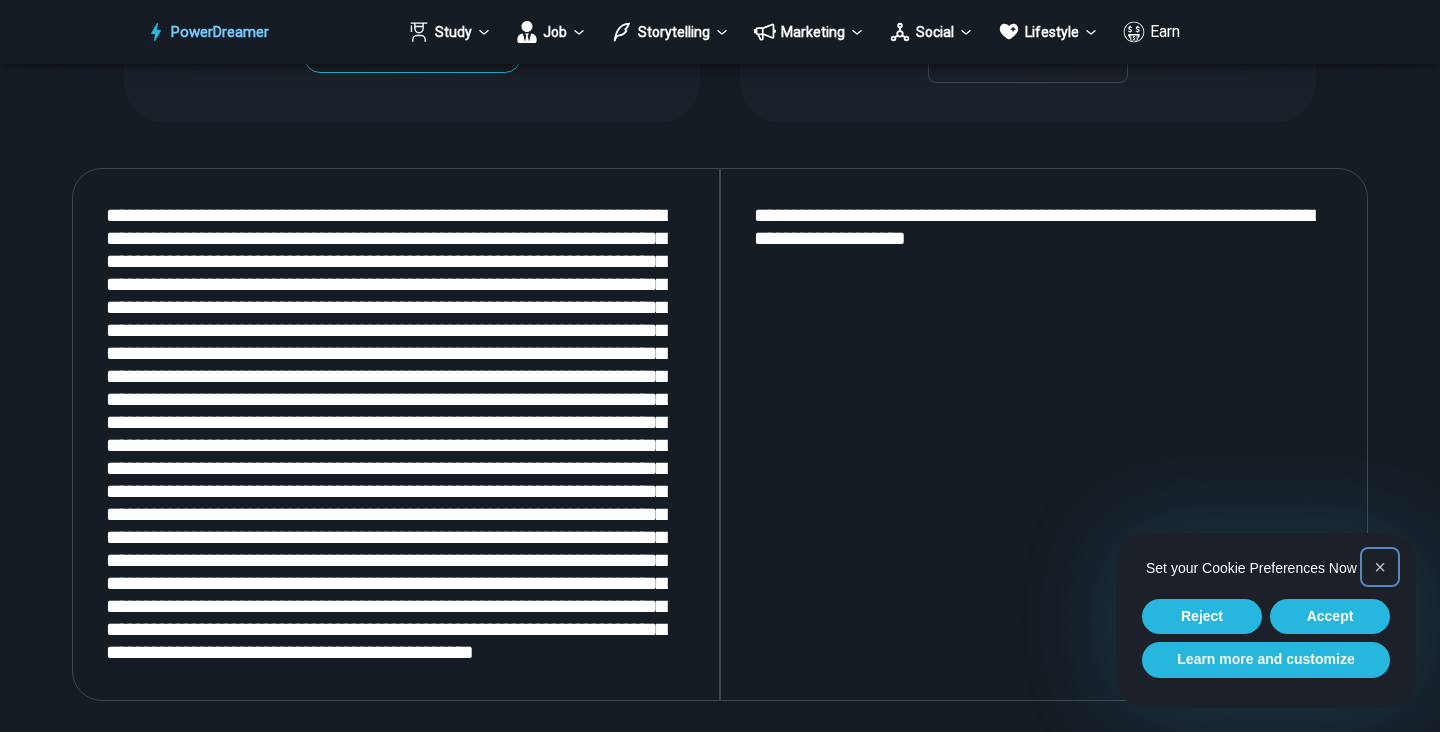 scroll, scrollTop: 0, scrollLeft: 0, axis: both 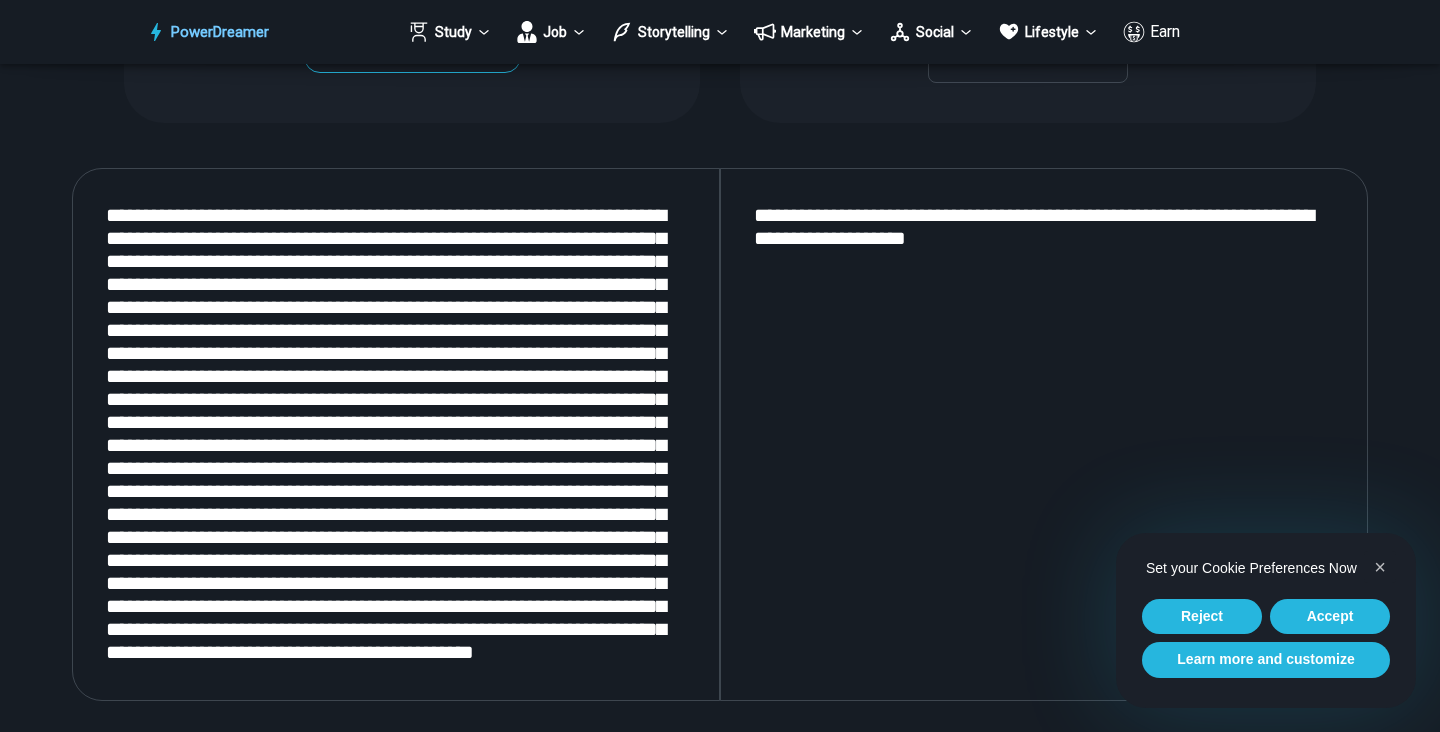 click on "**********" at bounding box center [1044, 434] 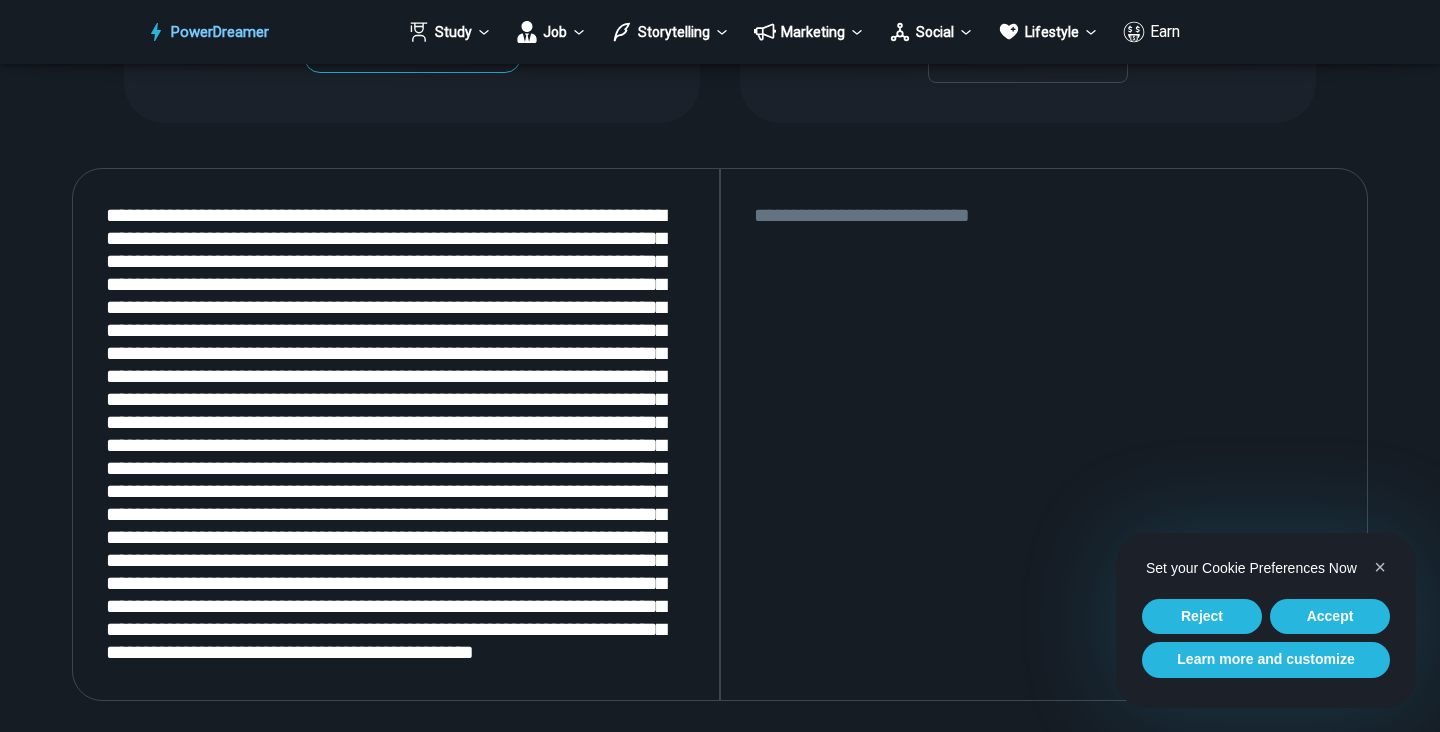 click at bounding box center (1044, 434) 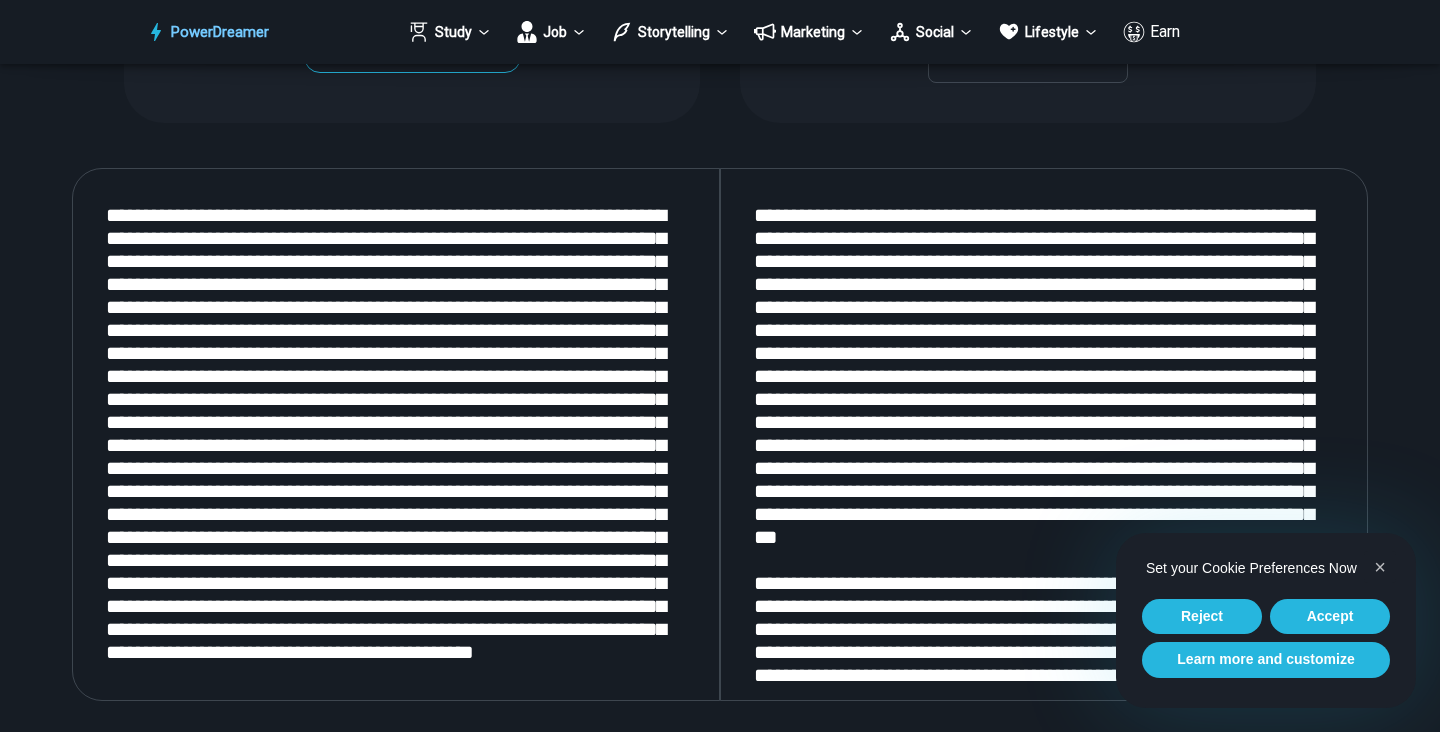 scroll, scrollTop: 72, scrollLeft: 0, axis: vertical 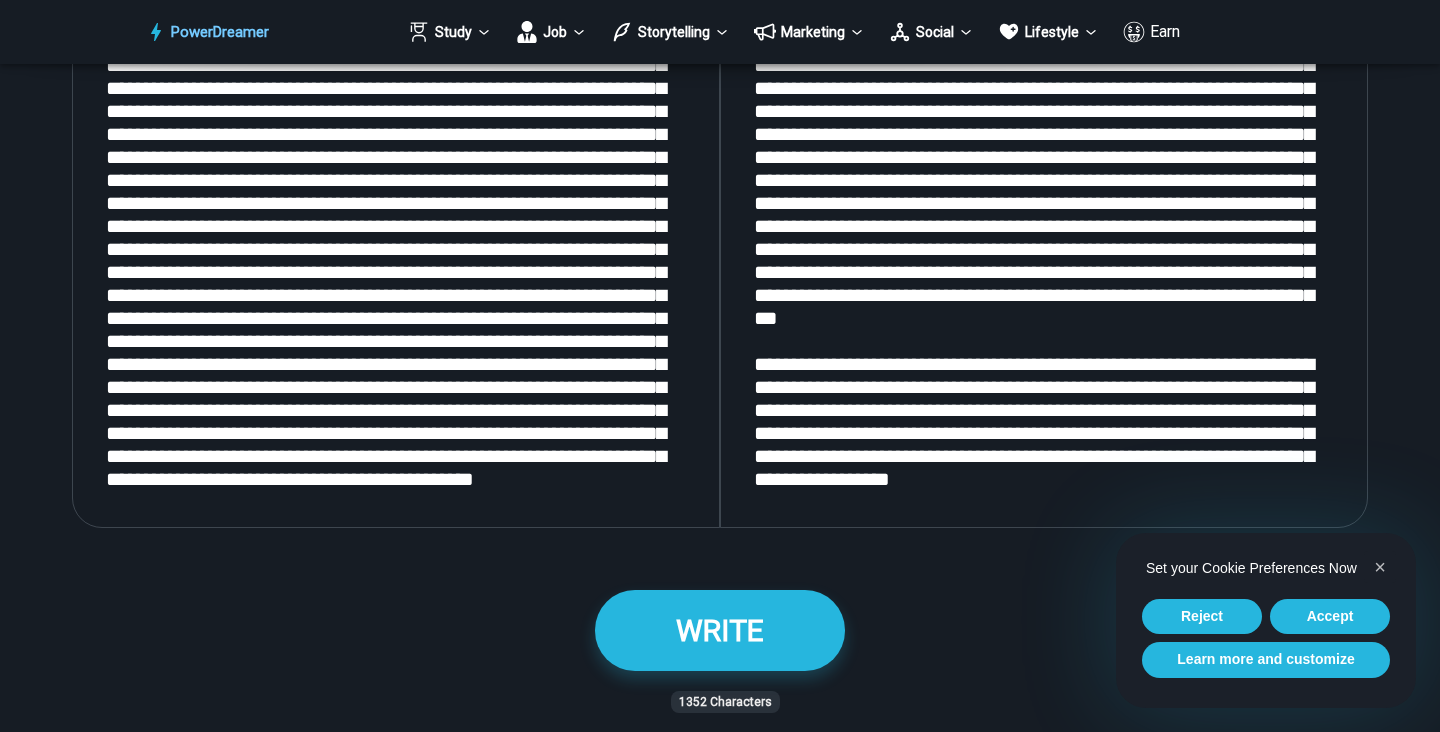 click at bounding box center (1044, 261) 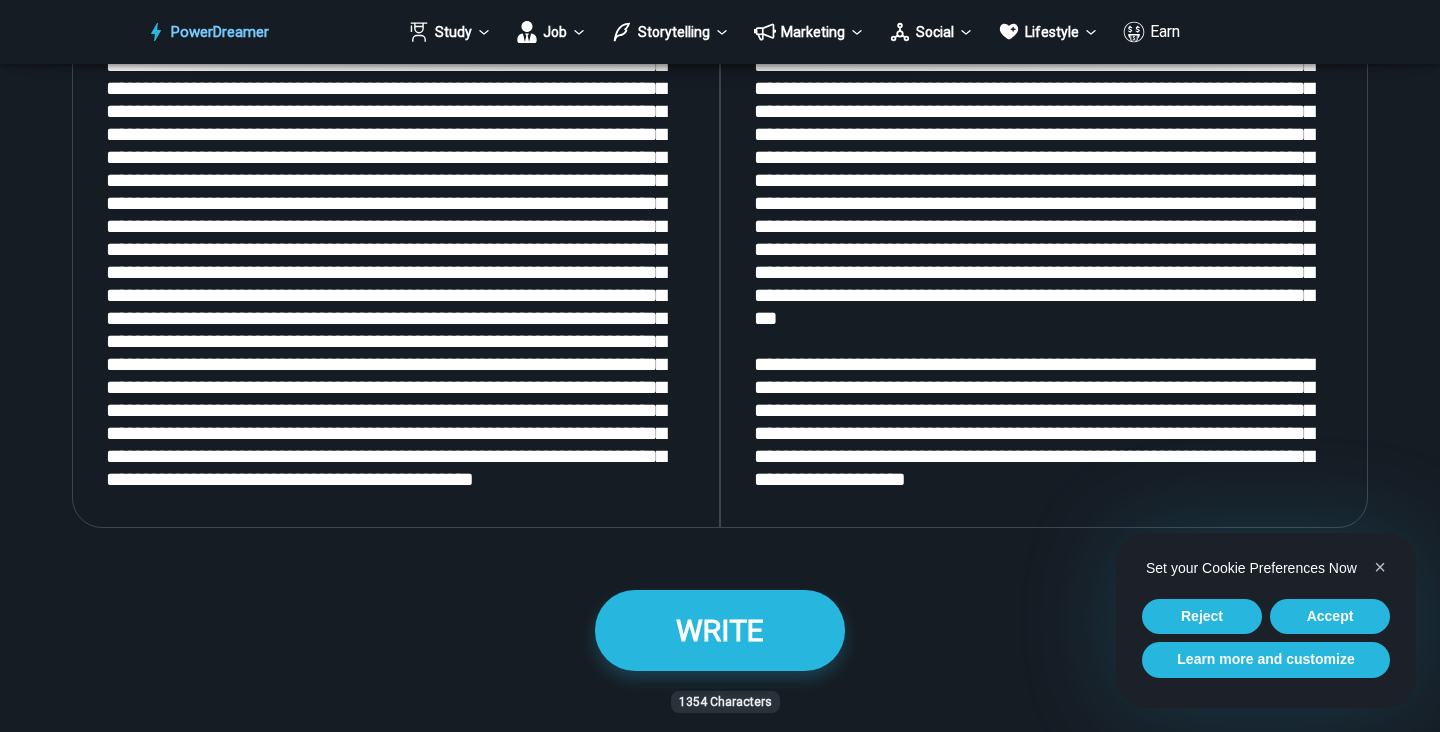 paste on "**********" 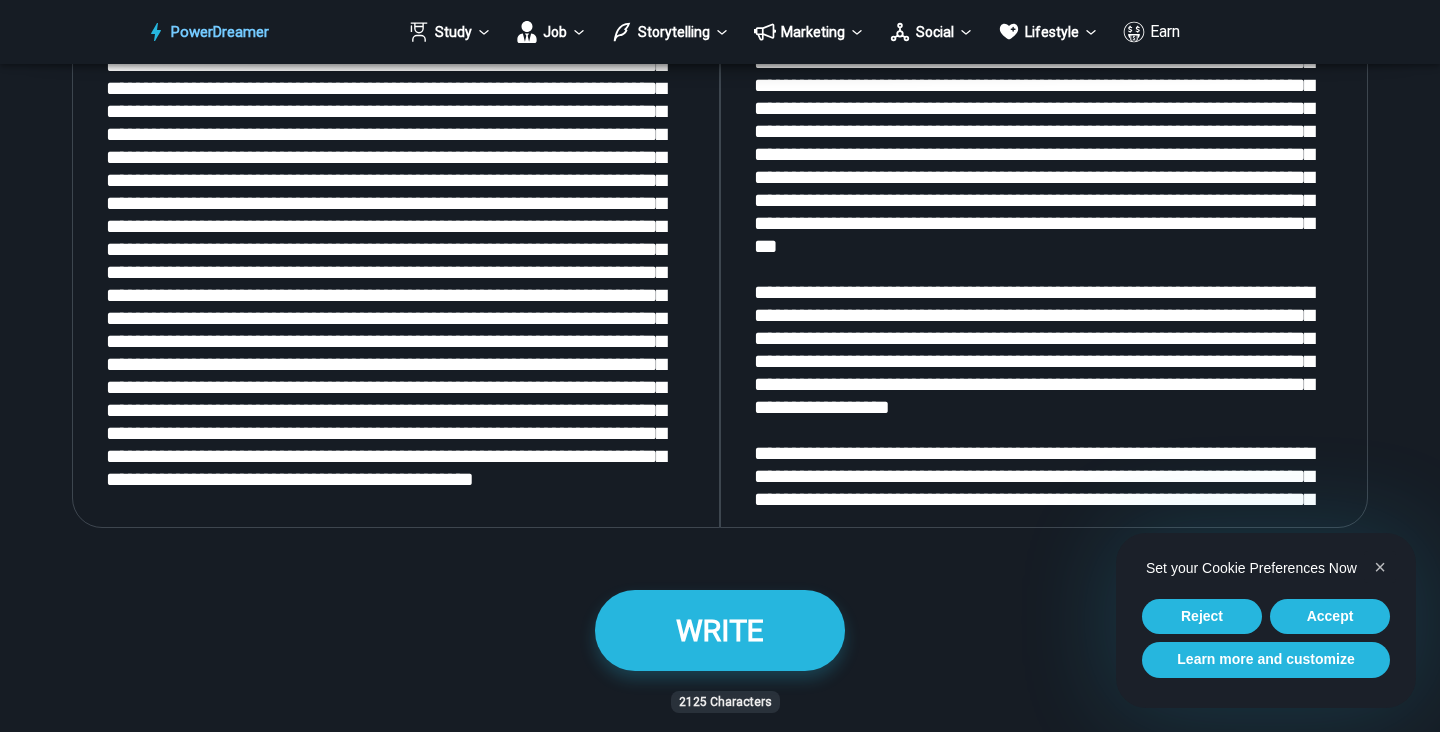 scroll, scrollTop: 440, scrollLeft: 0, axis: vertical 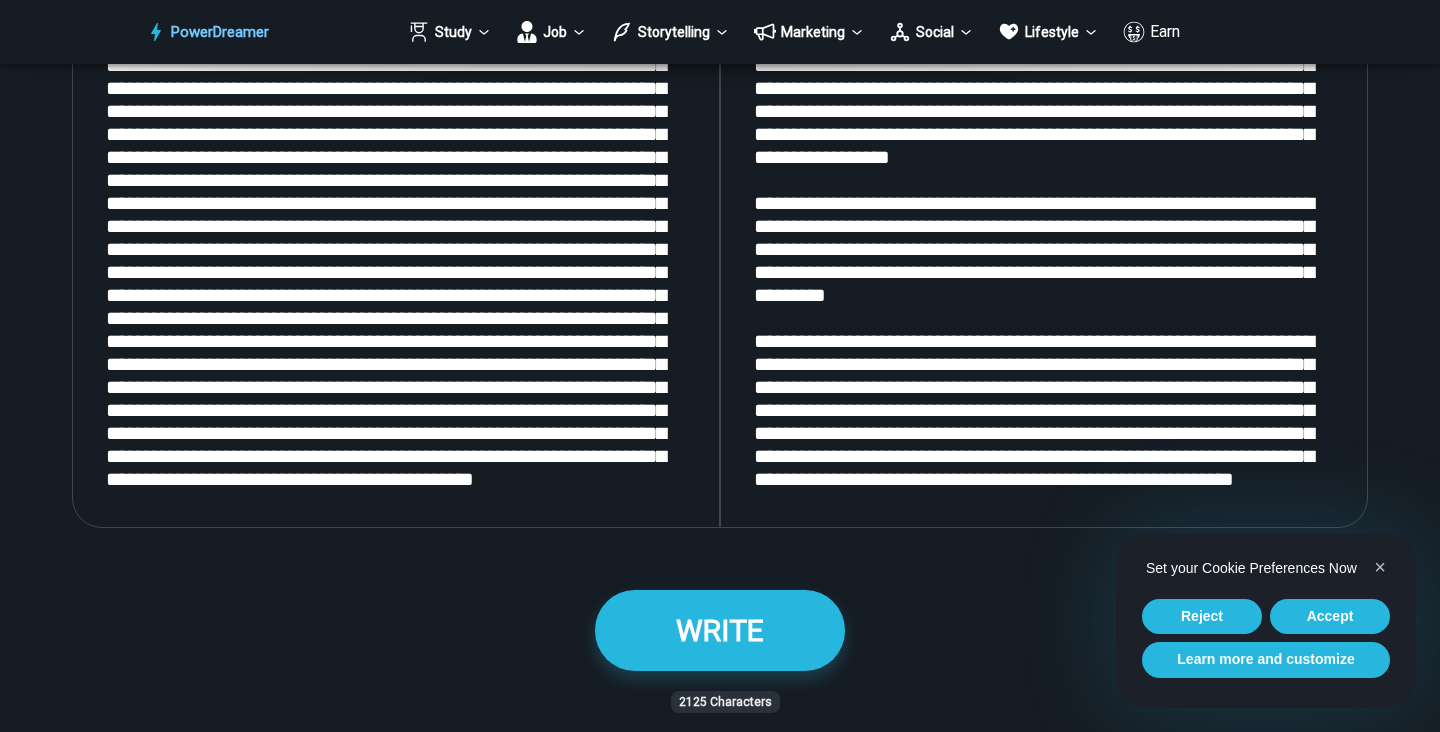 click at bounding box center [1044, 261] 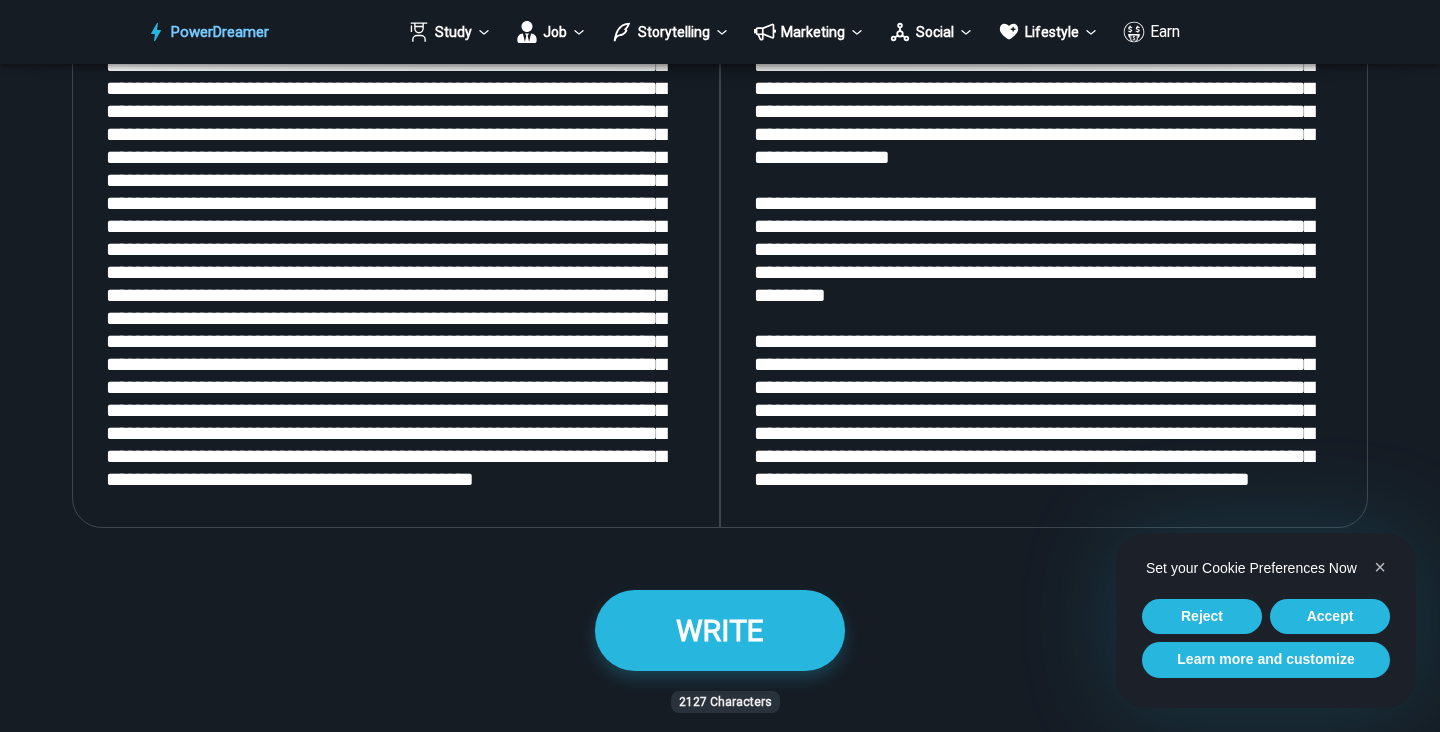 paste on "**********" 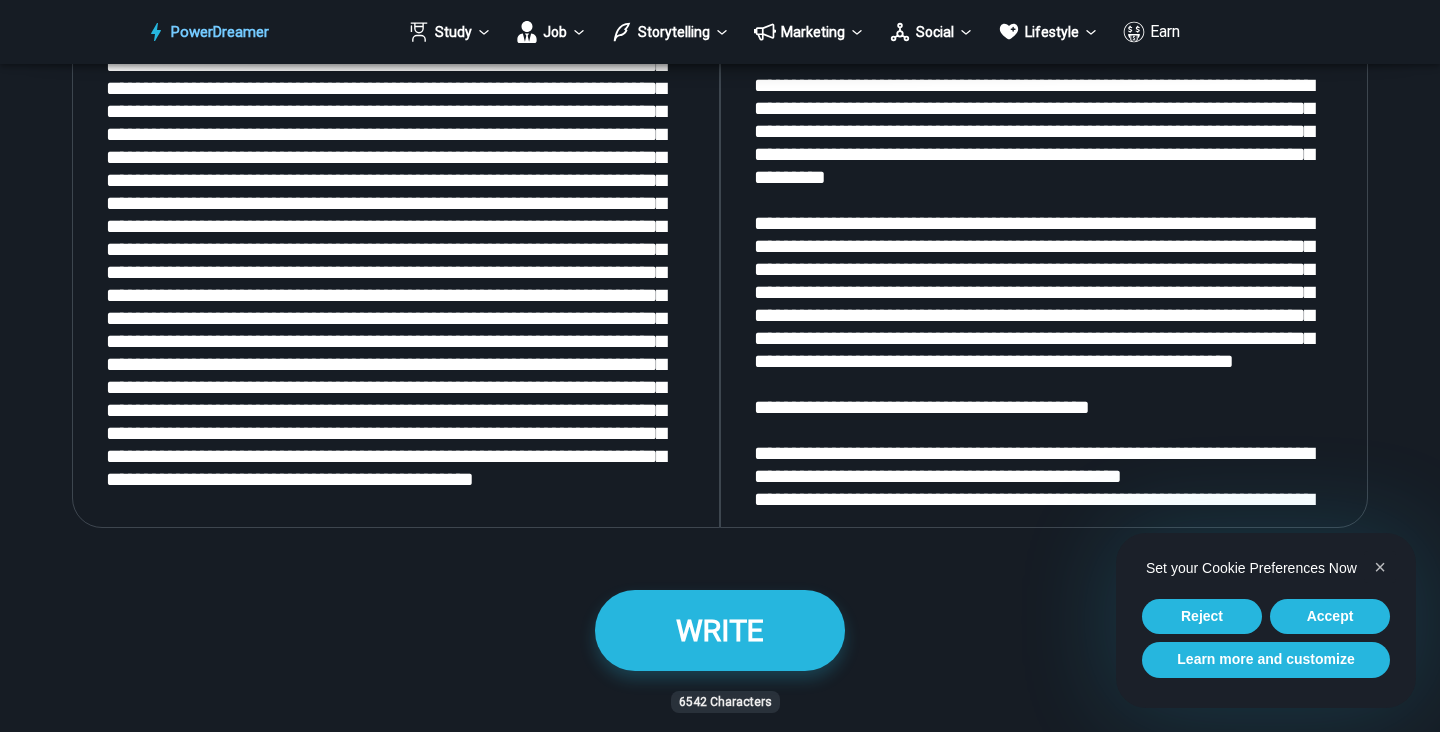 scroll, scrollTop: 2372, scrollLeft: 0, axis: vertical 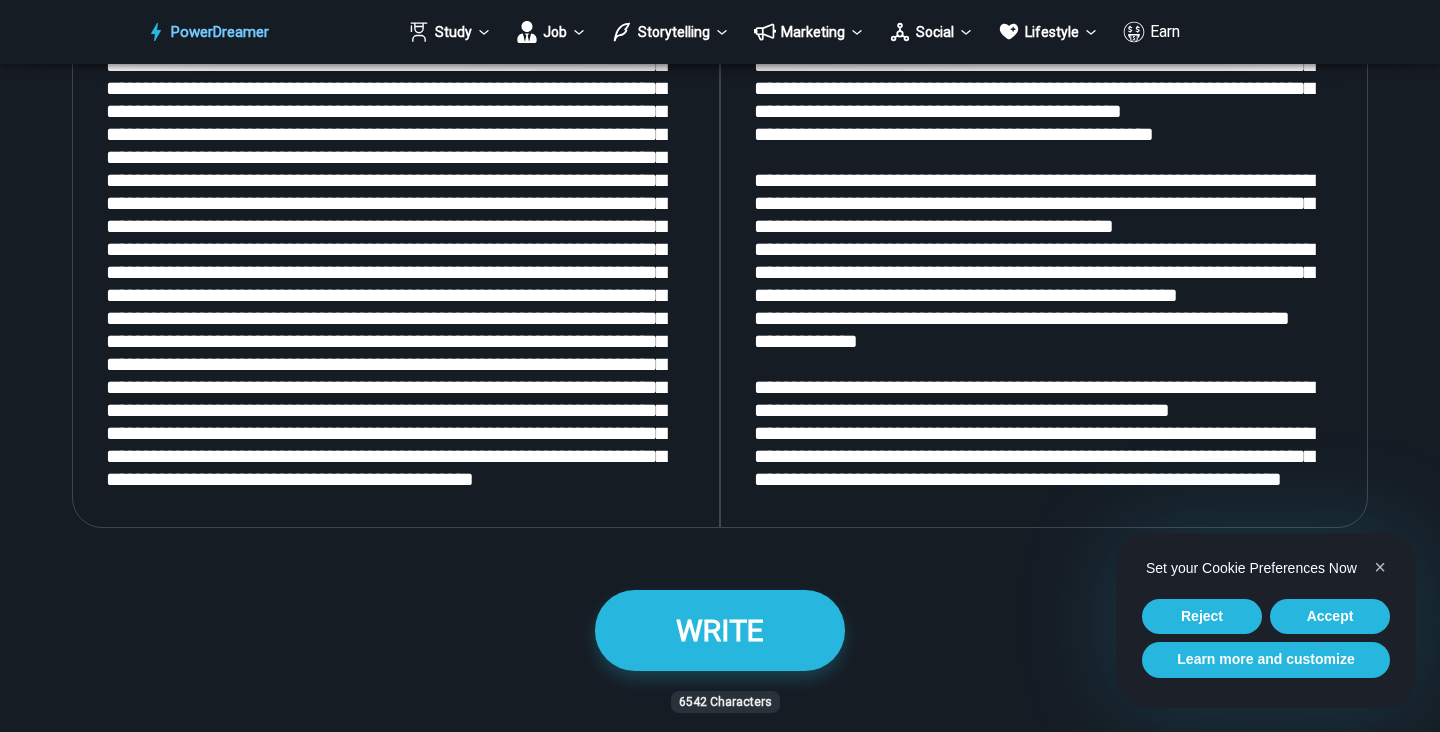 click at bounding box center (1044, 261) 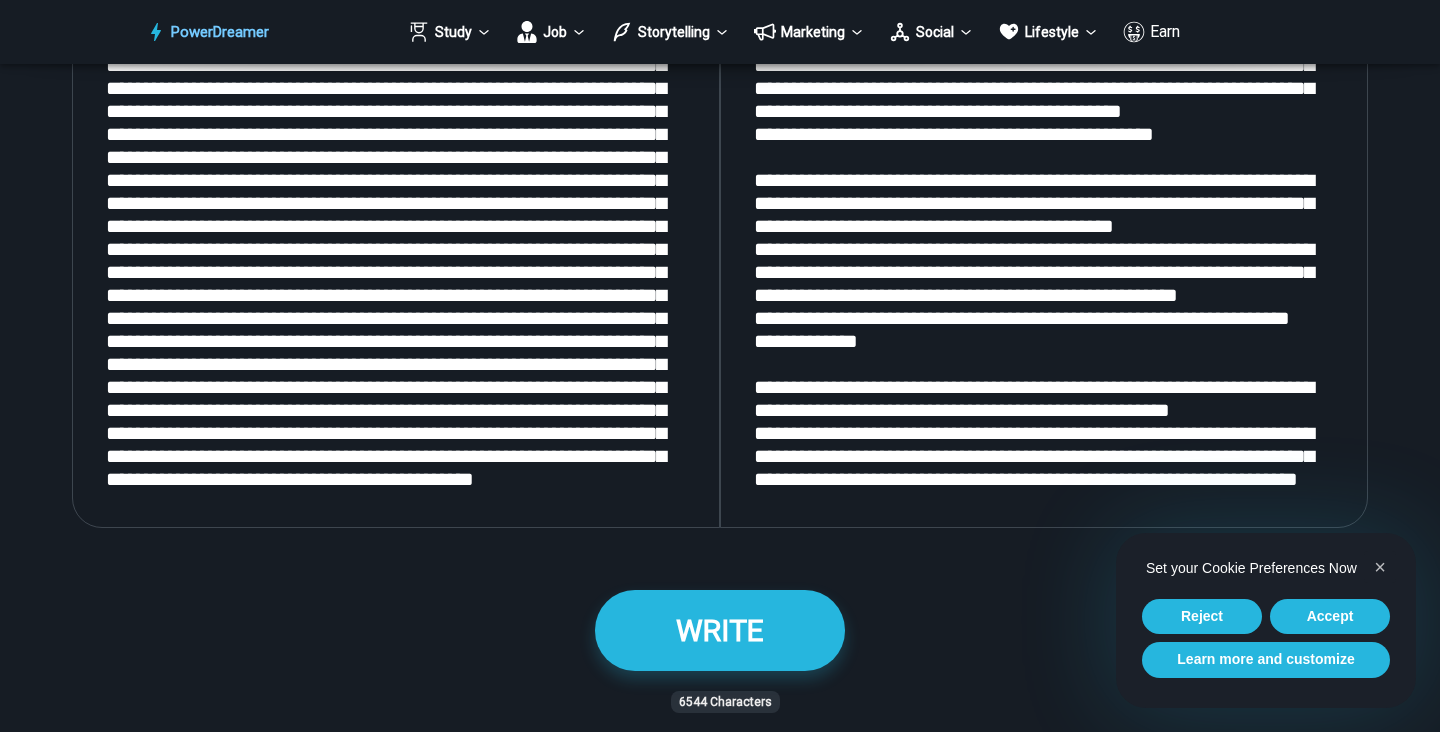 paste on "**********" 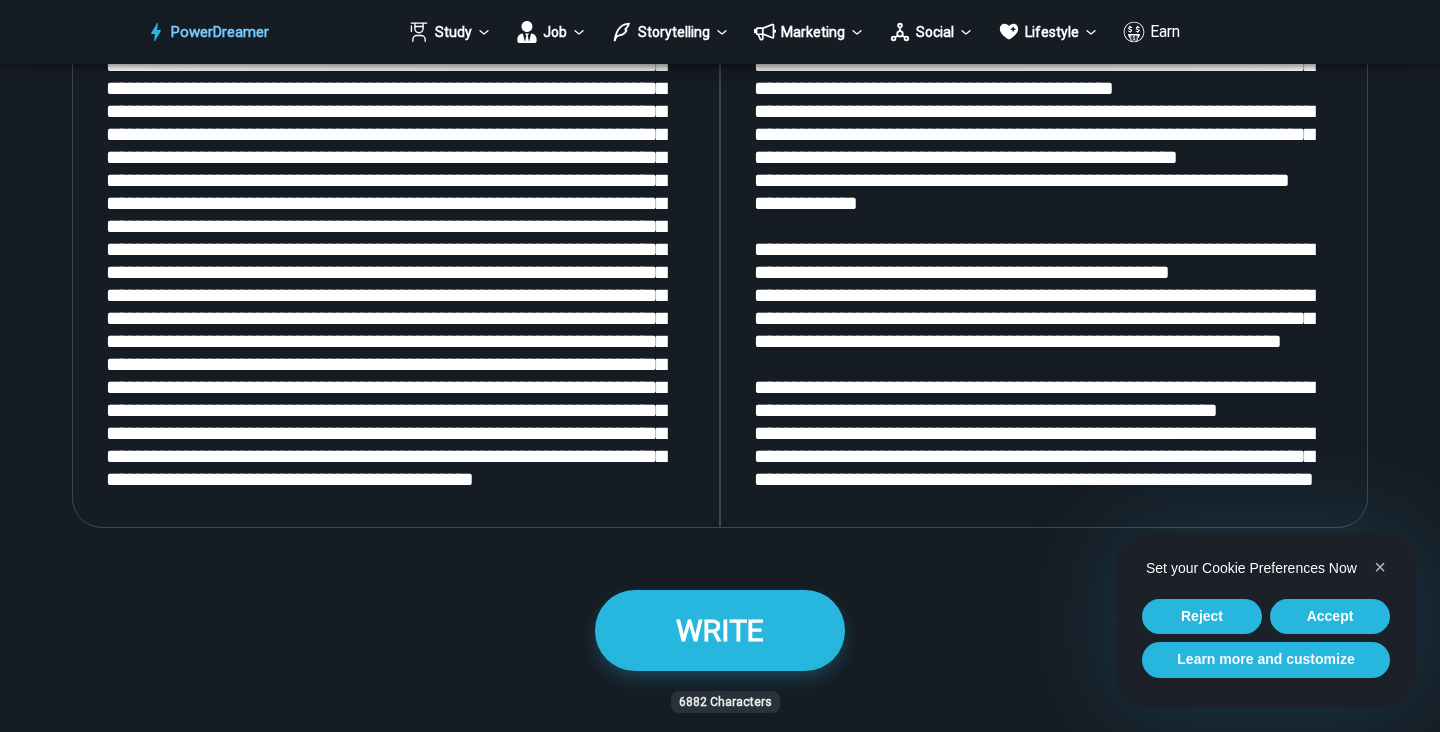 scroll, scrollTop: 2579, scrollLeft: 0, axis: vertical 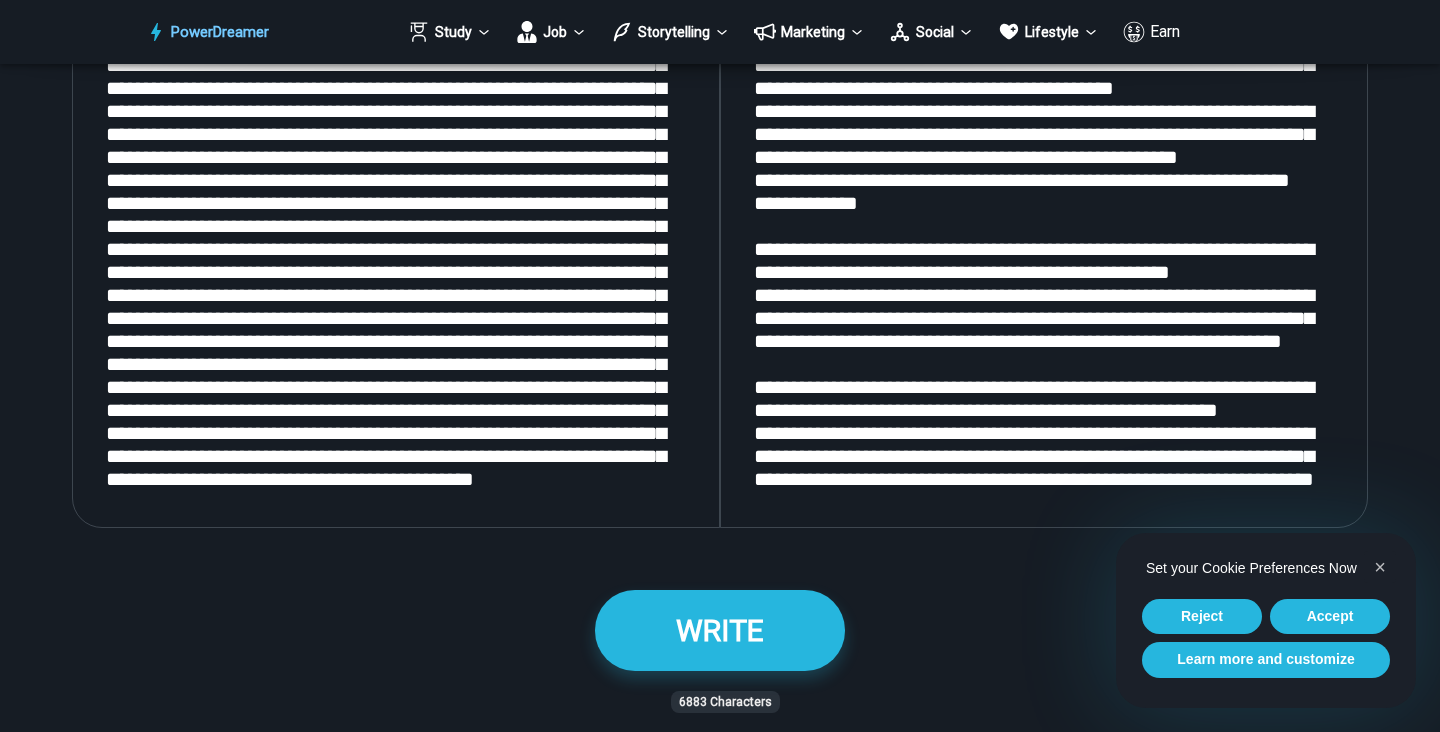 click at bounding box center [1044, 261] 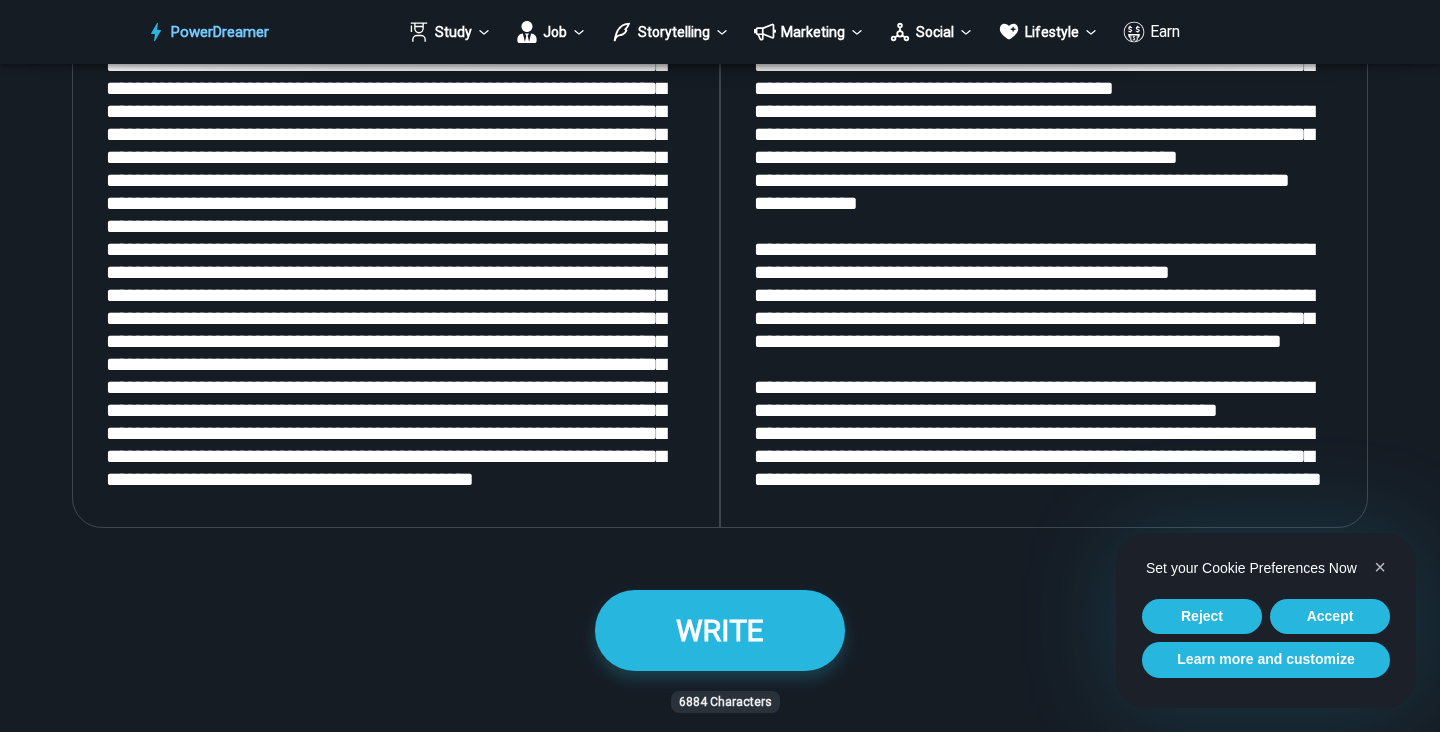 paste on "**********" 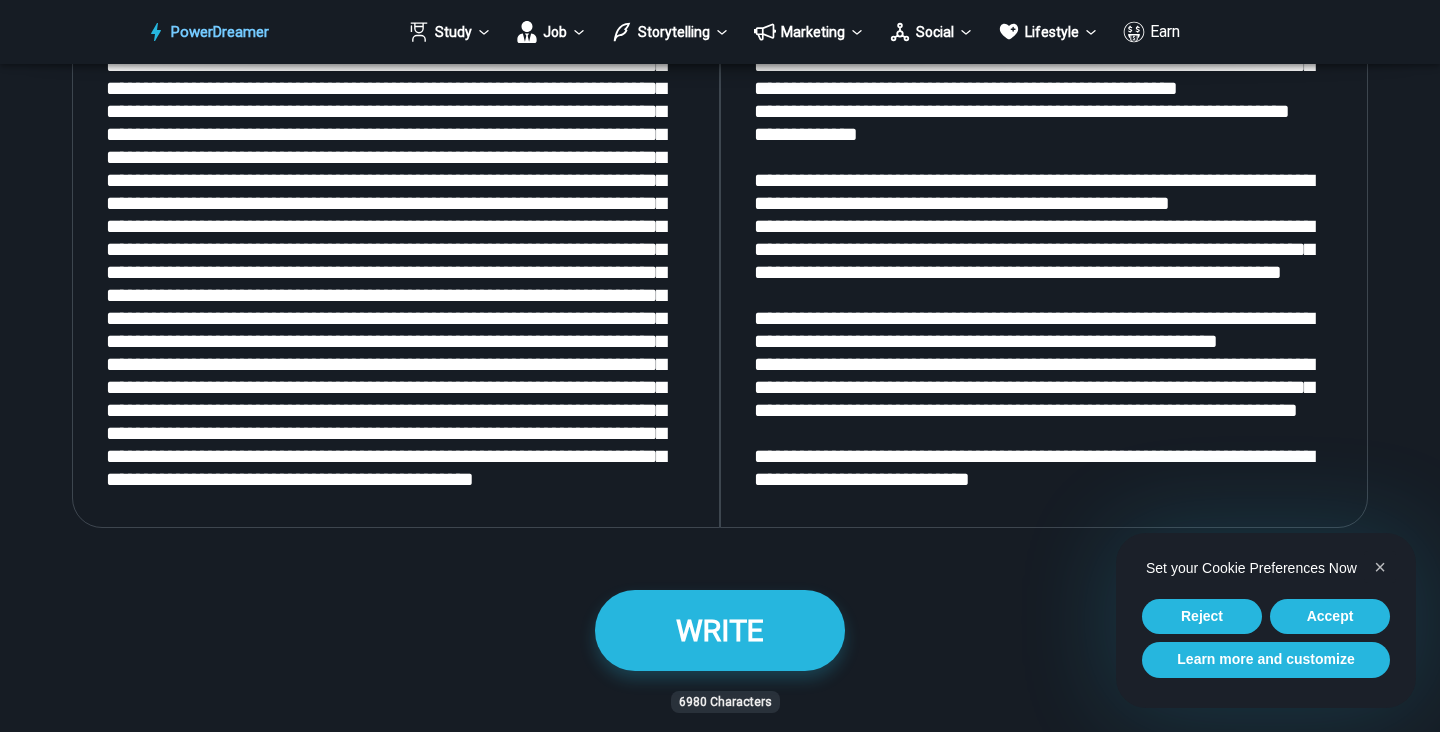 scroll, scrollTop: 2648, scrollLeft: 0, axis: vertical 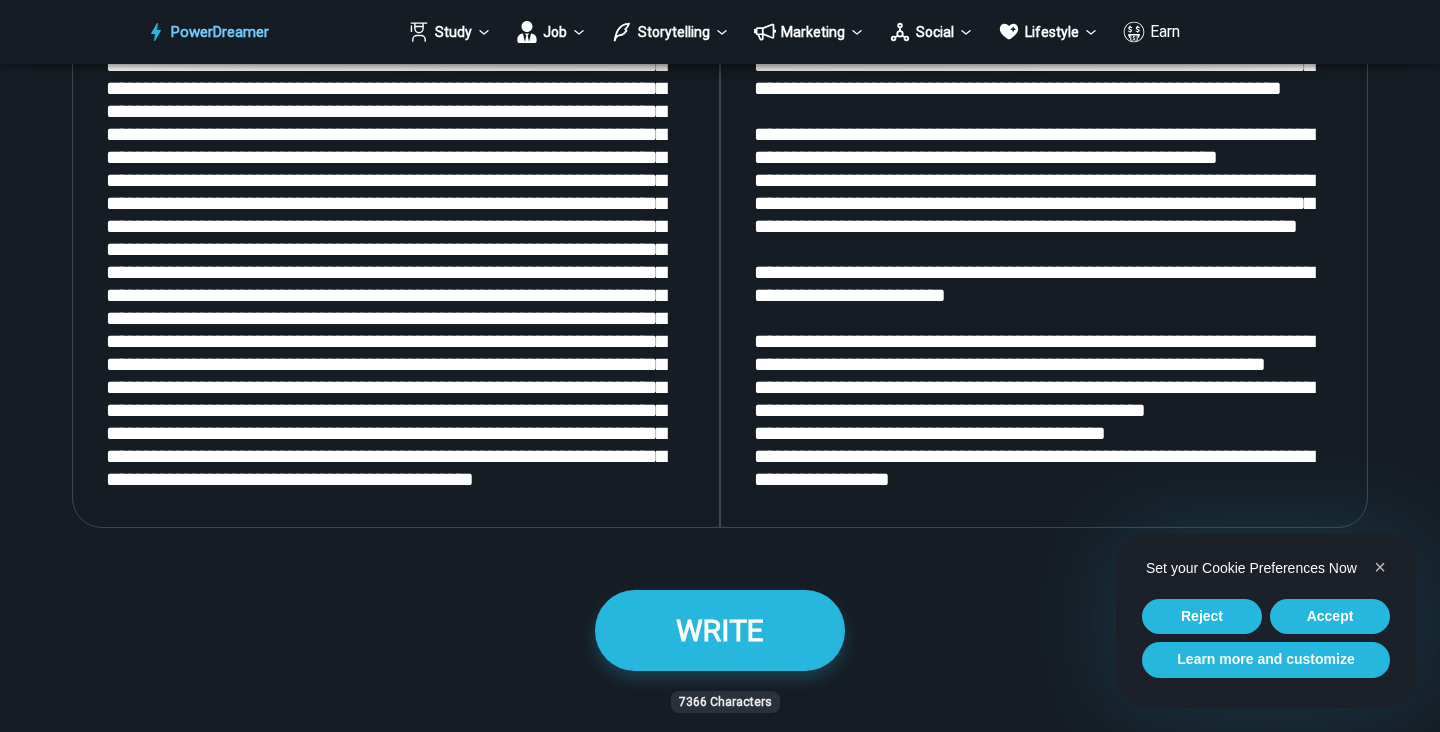 click at bounding box center (1044, 261) 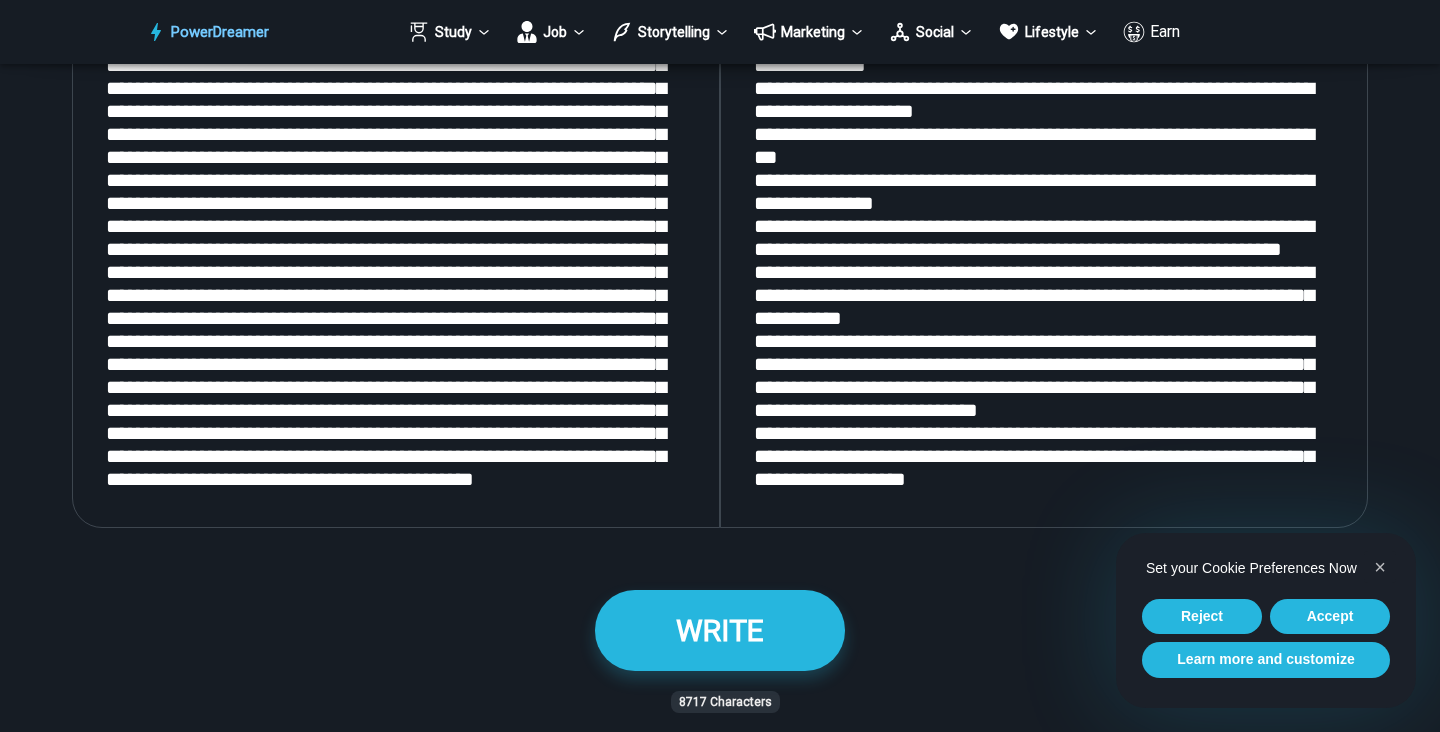scroll, scrollTop: 3499, scrollLeft: 0, axis: vertical 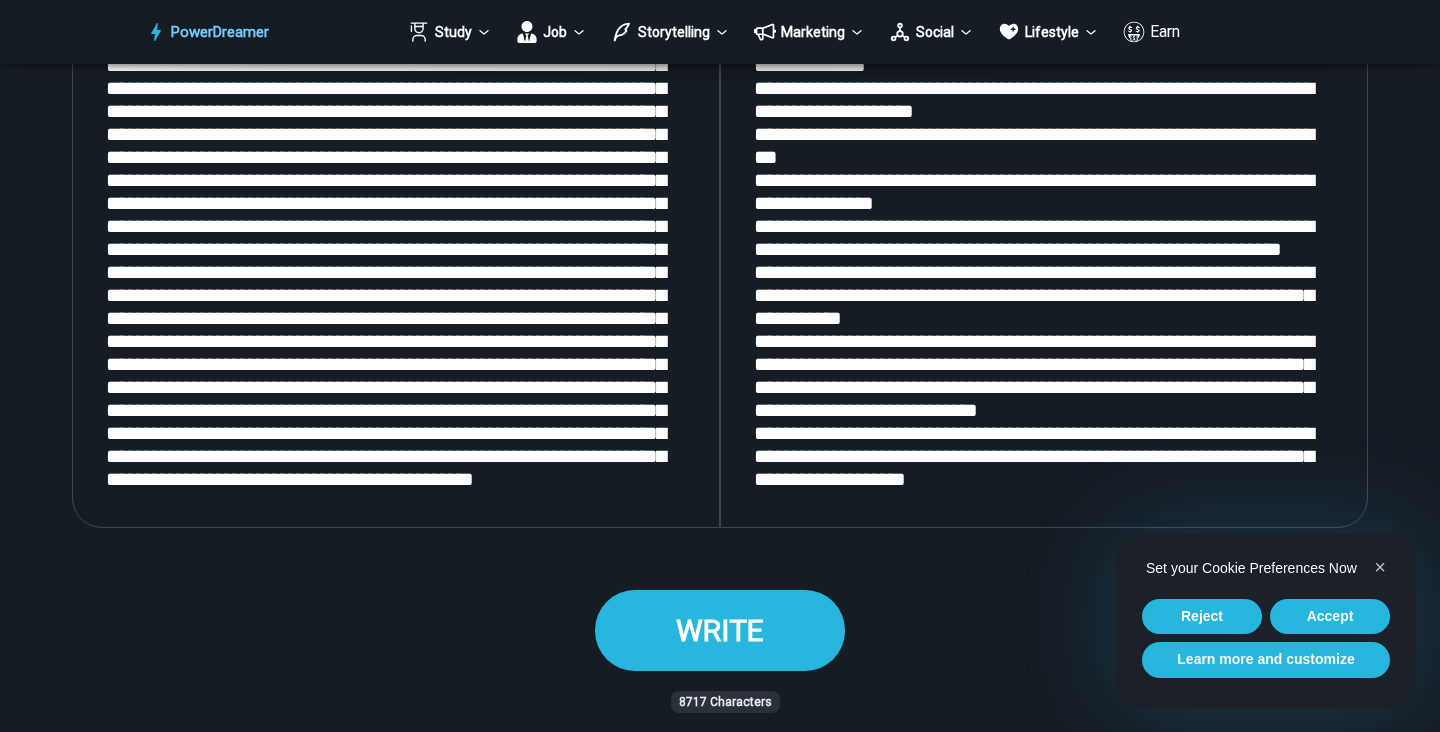 click on "WRITE" at bounding box center (720, 630) 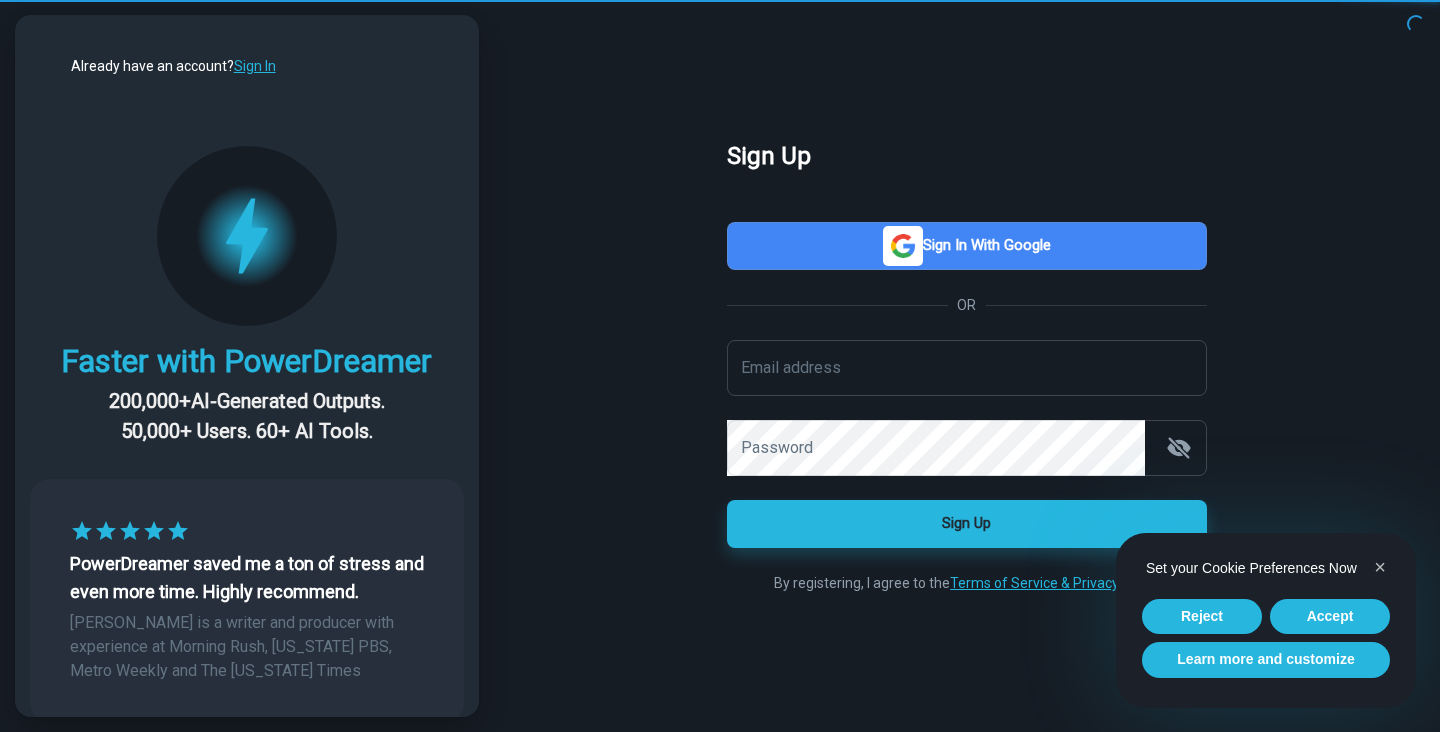 scroll, scrollTop: 0, scrollLeft: 0, axis: both 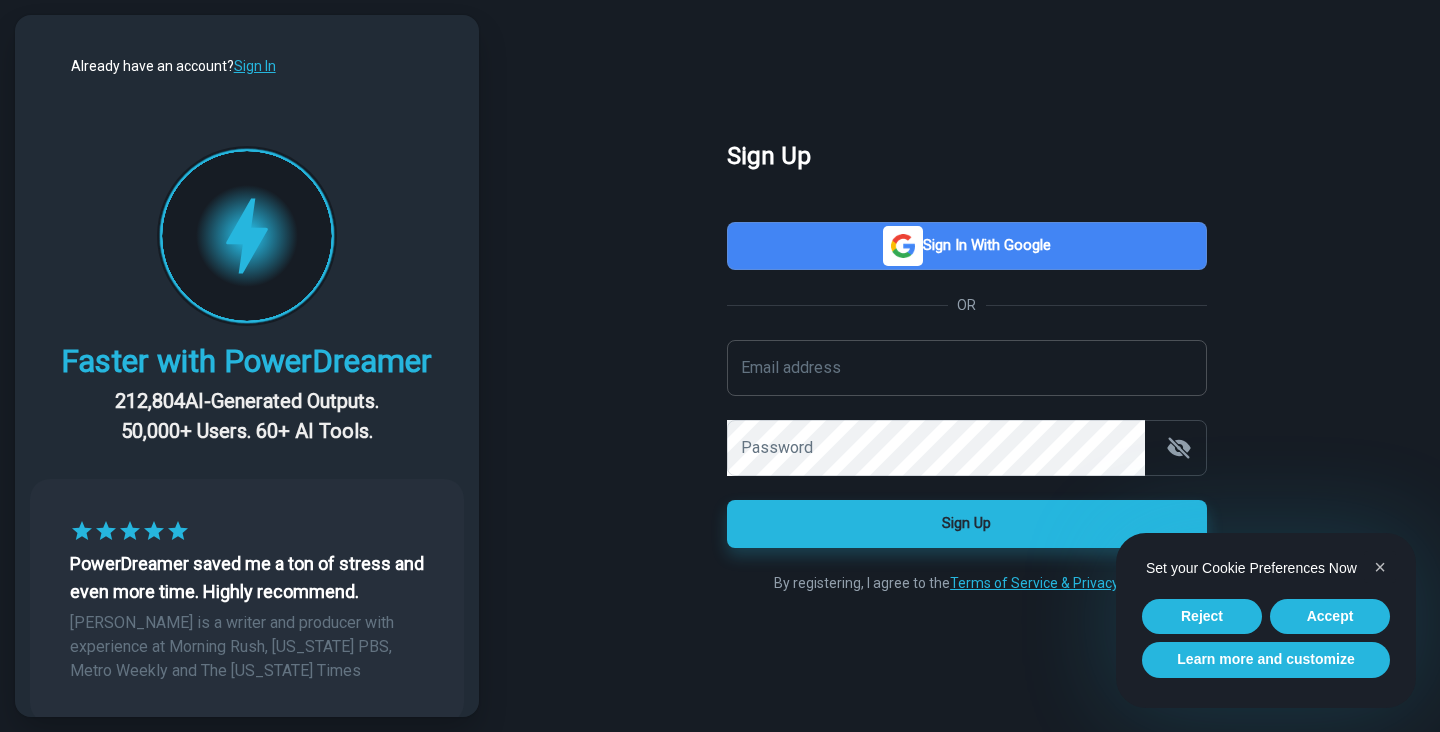 click on "Email address" at bounding box center [967, 368] 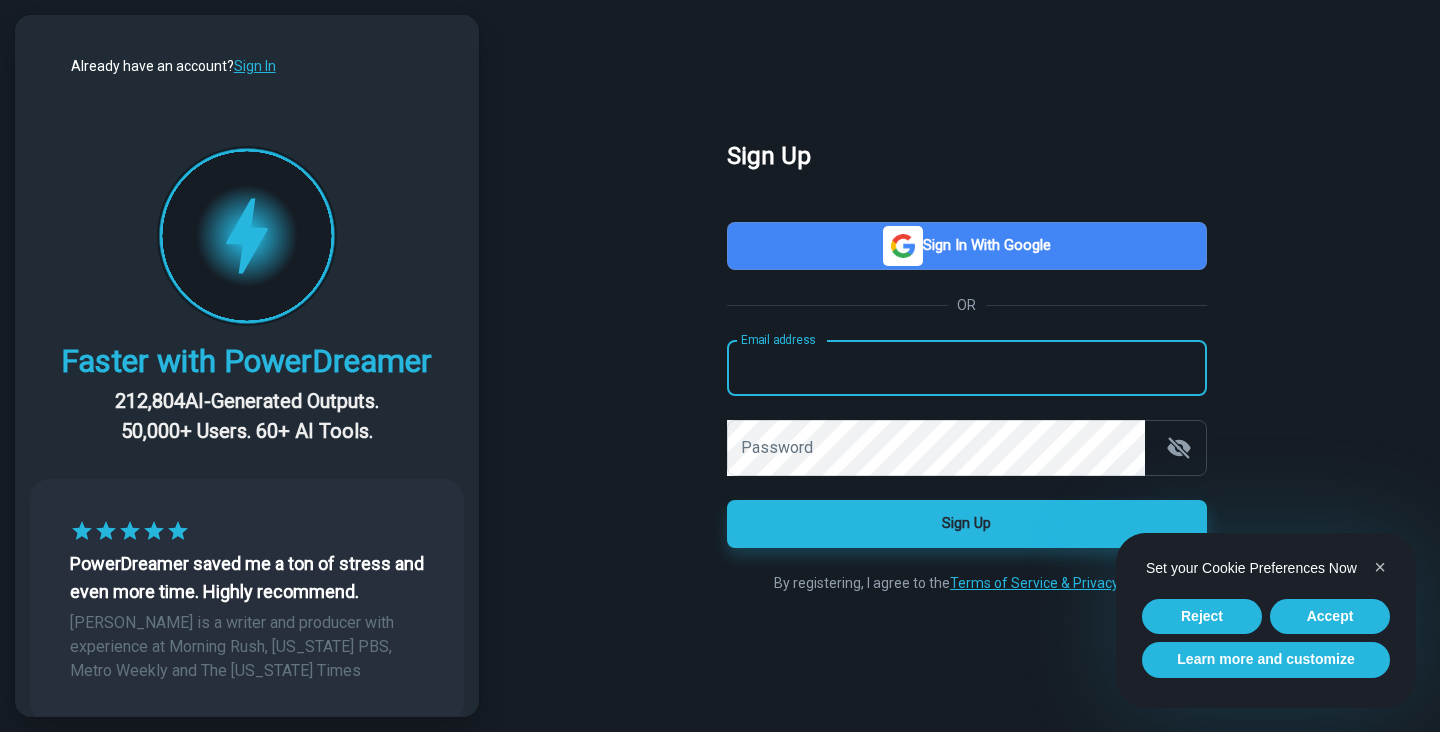 click on "Sign in with Google" at bounding box center (967, 246) 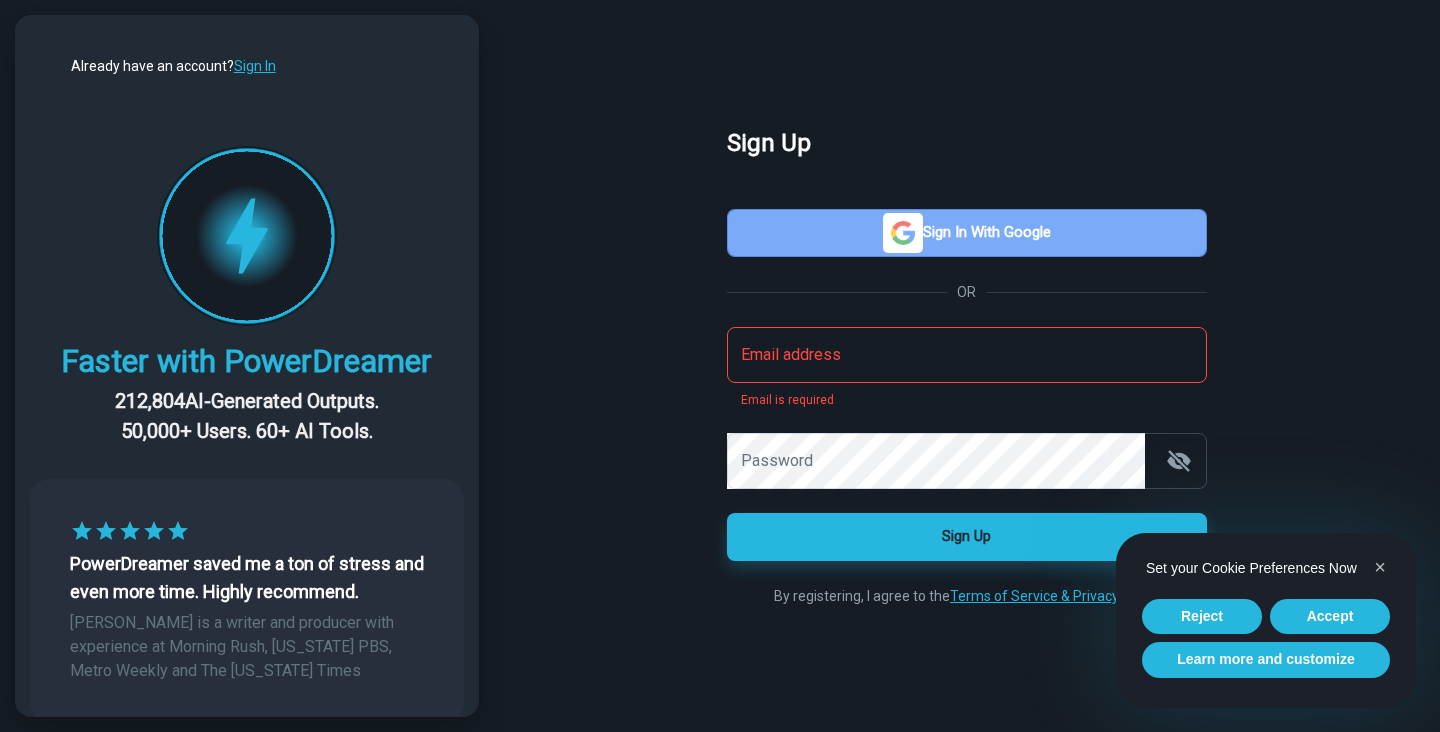 click on "Sign in with Google" at bounding box center (967, 233) 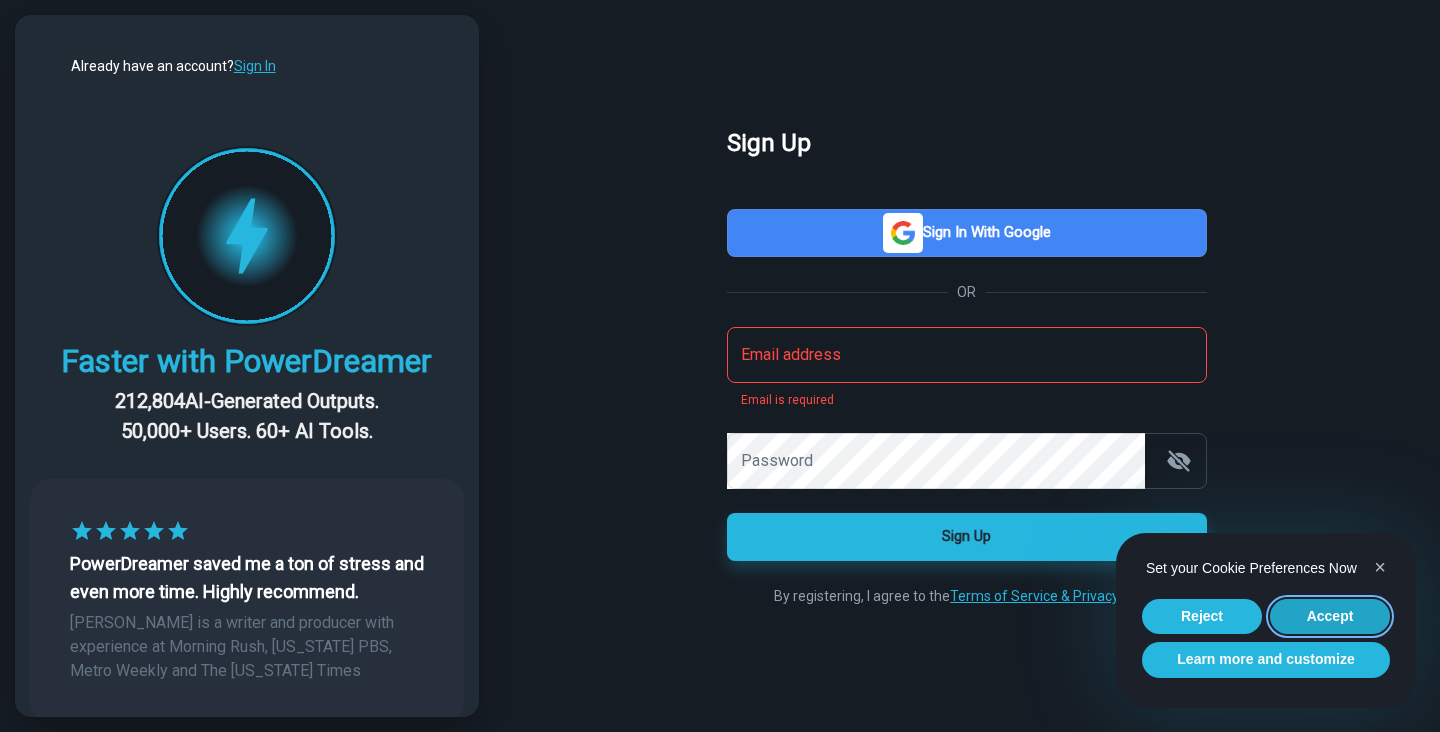 click on "Accept" at bounding box center (1330, 617) 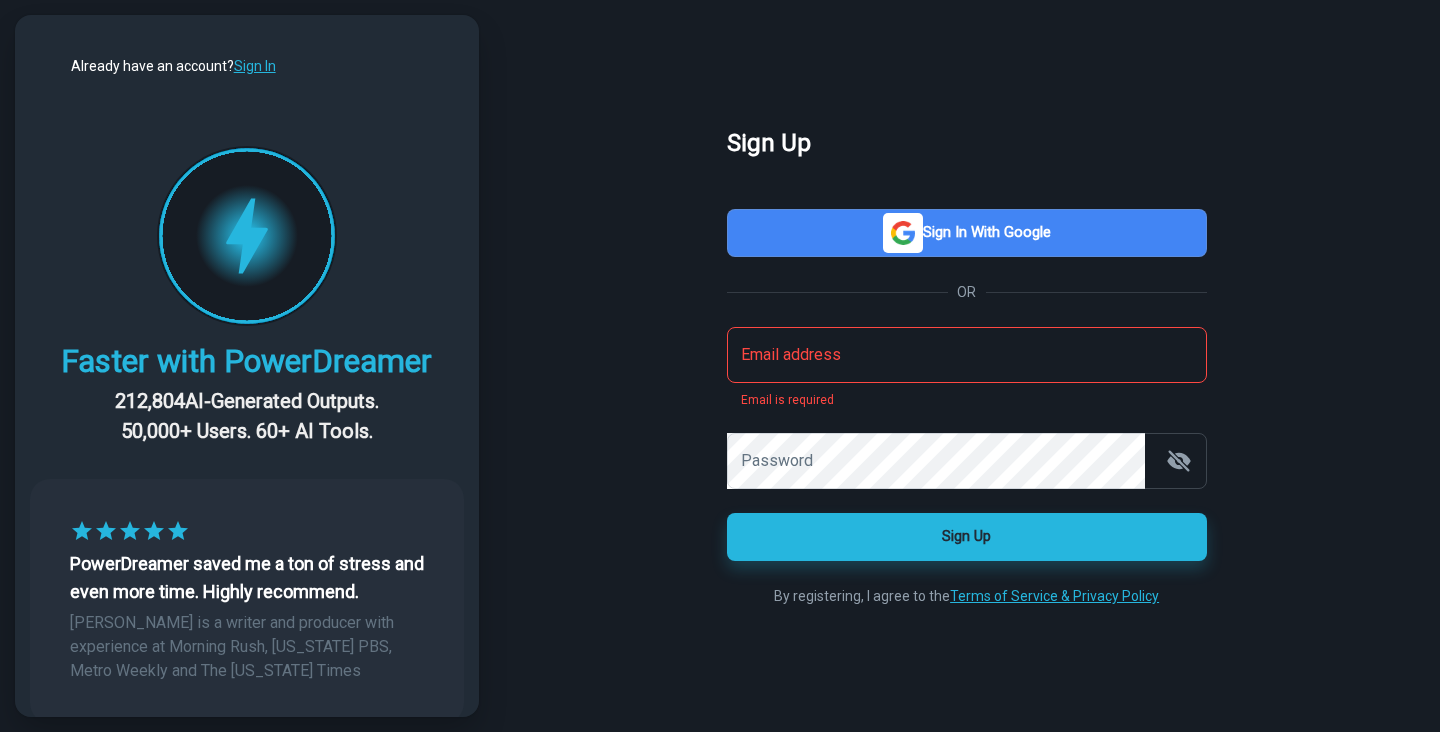 scroll, scrollTop: 0, scrollLeft: 0, axis: both 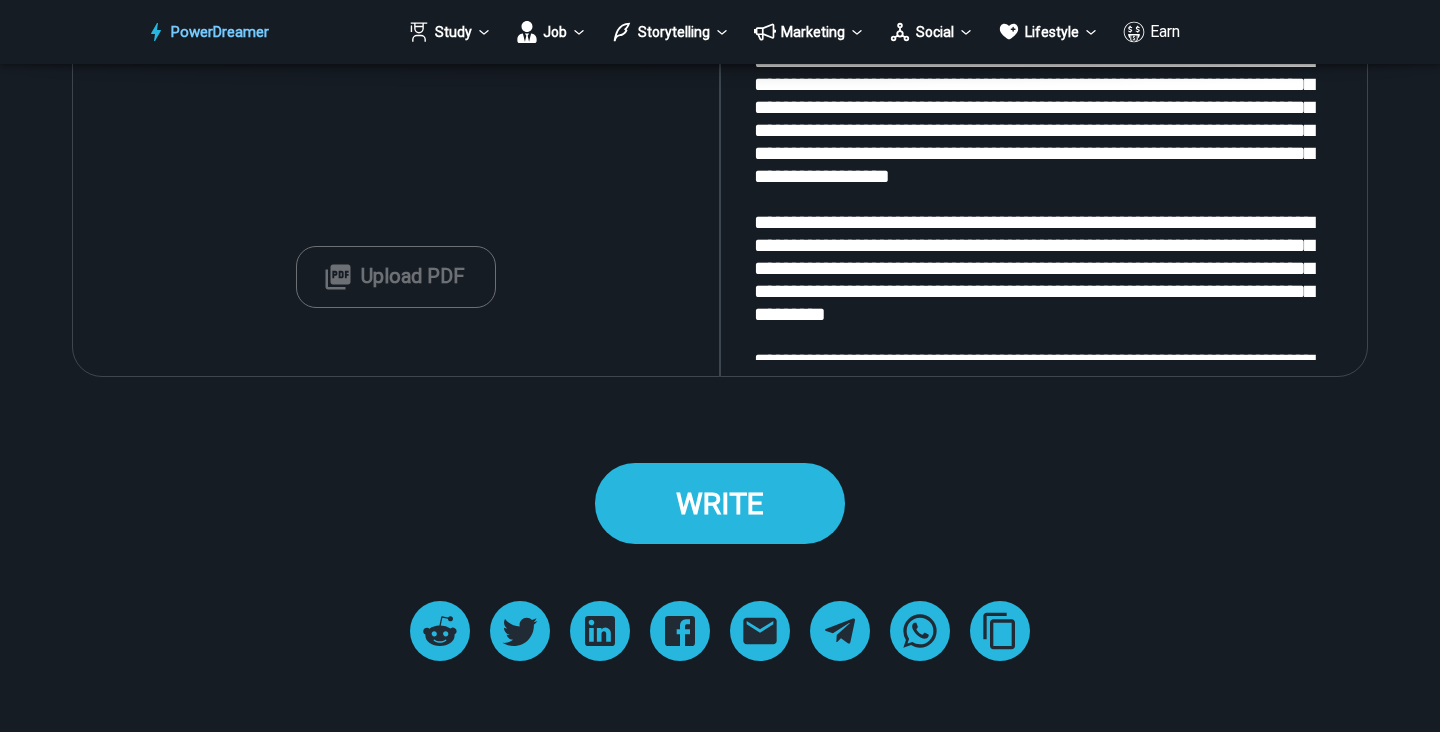 click on "WRITE" at bounding box center (720, 503) 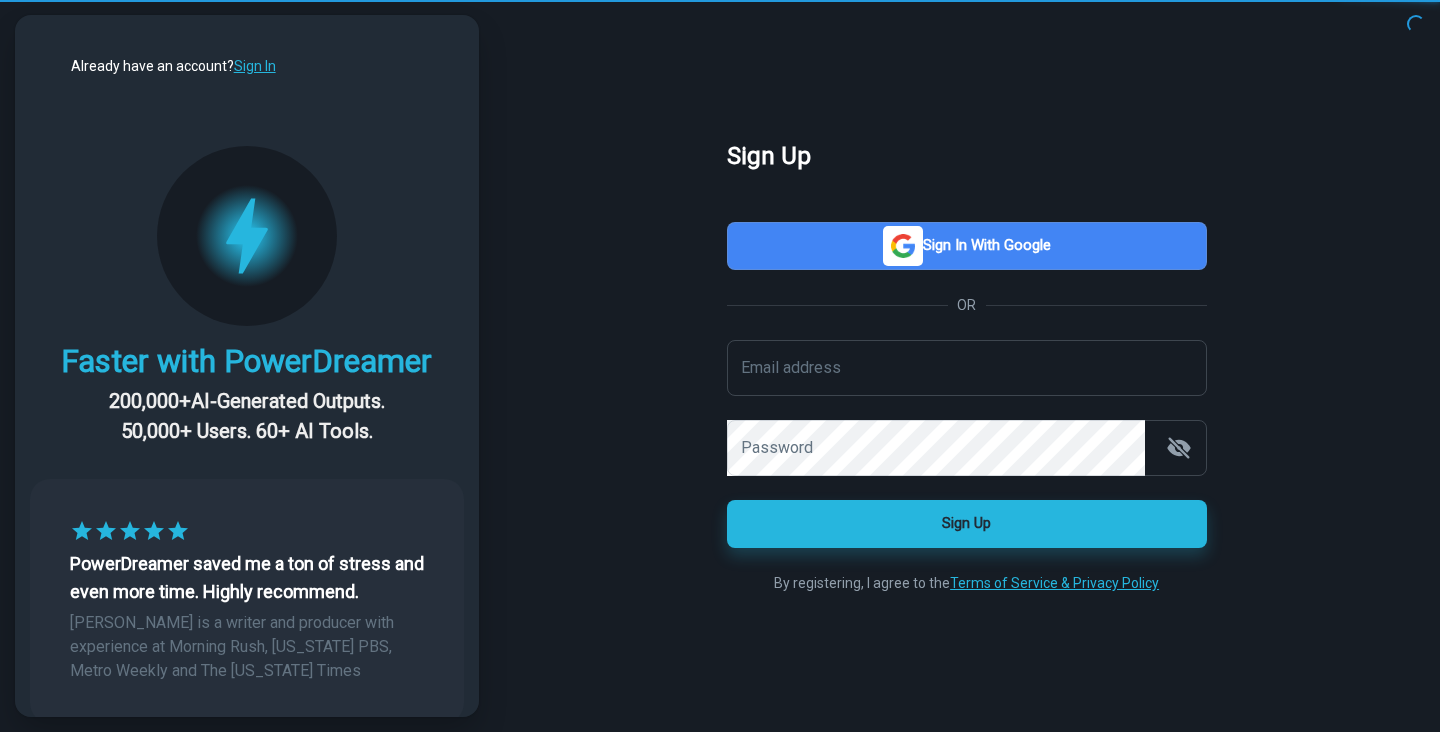 scroll, scrollTop: 0, scrollLeft: 0, axis: both 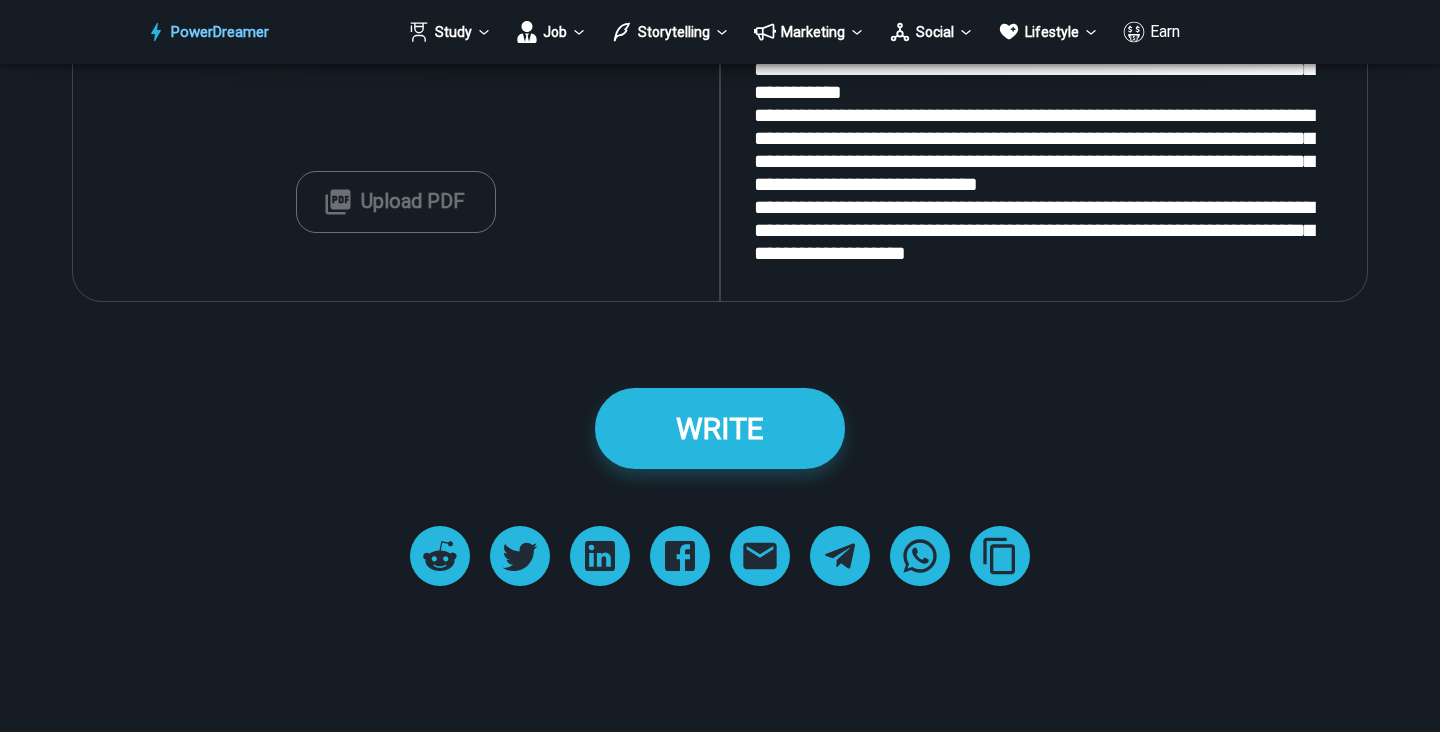 drag, startPoint x: 746, startPoint y: 349, endPoint x: 977, endPoint y: -15, distance: 431.11136 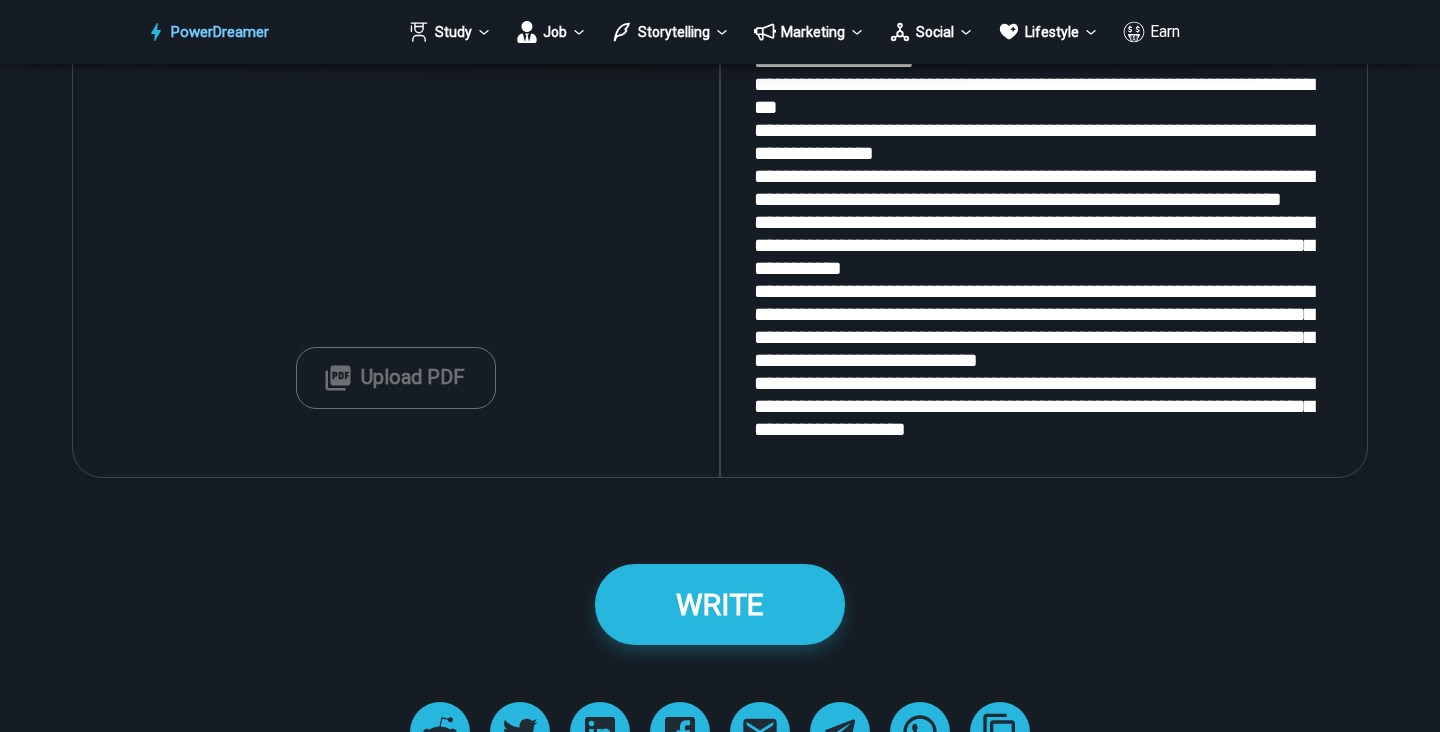 scroll, scrollTop: 2385, scrollLeft: 0, axis: vertical 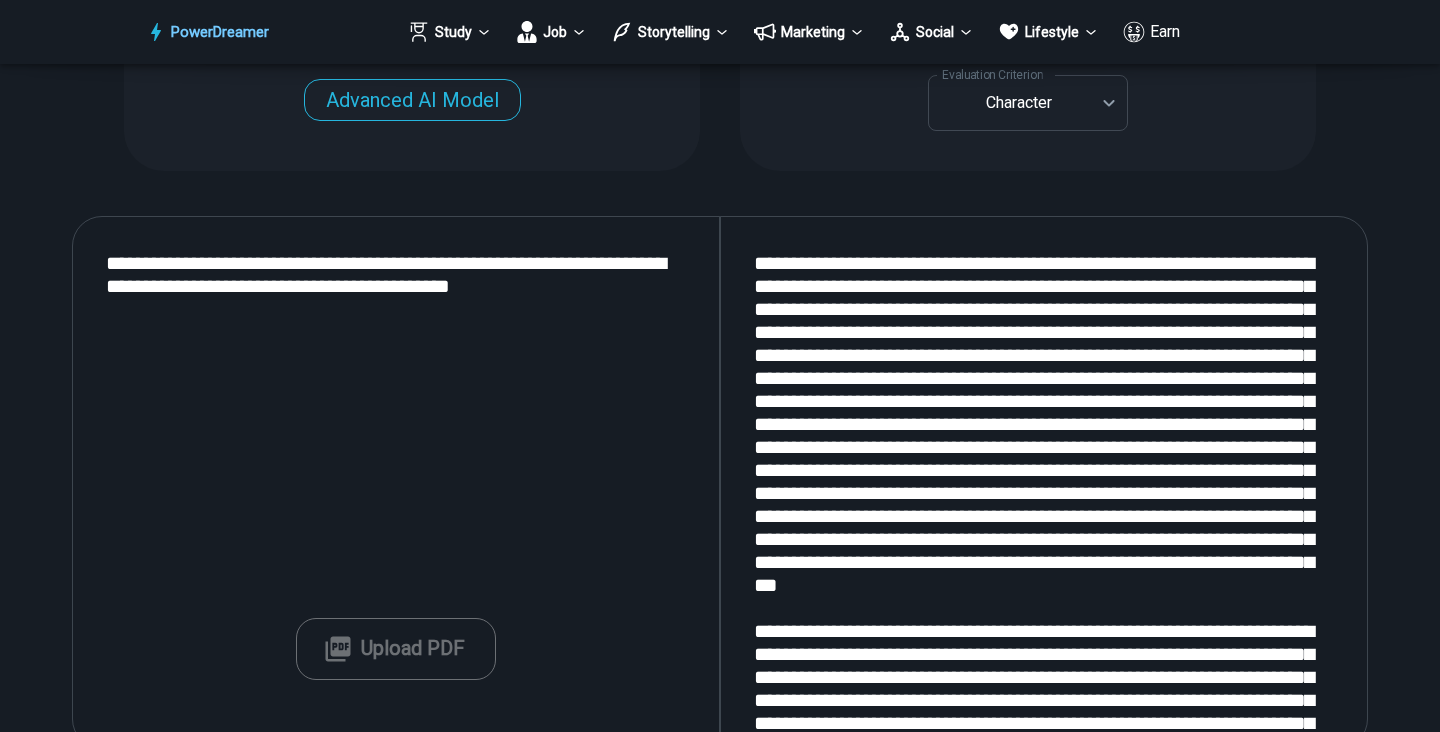 drag, startPoint x: 905, startPoint y: 279, endPoint x: 740, endPoint y: 228, distance: 172.70206 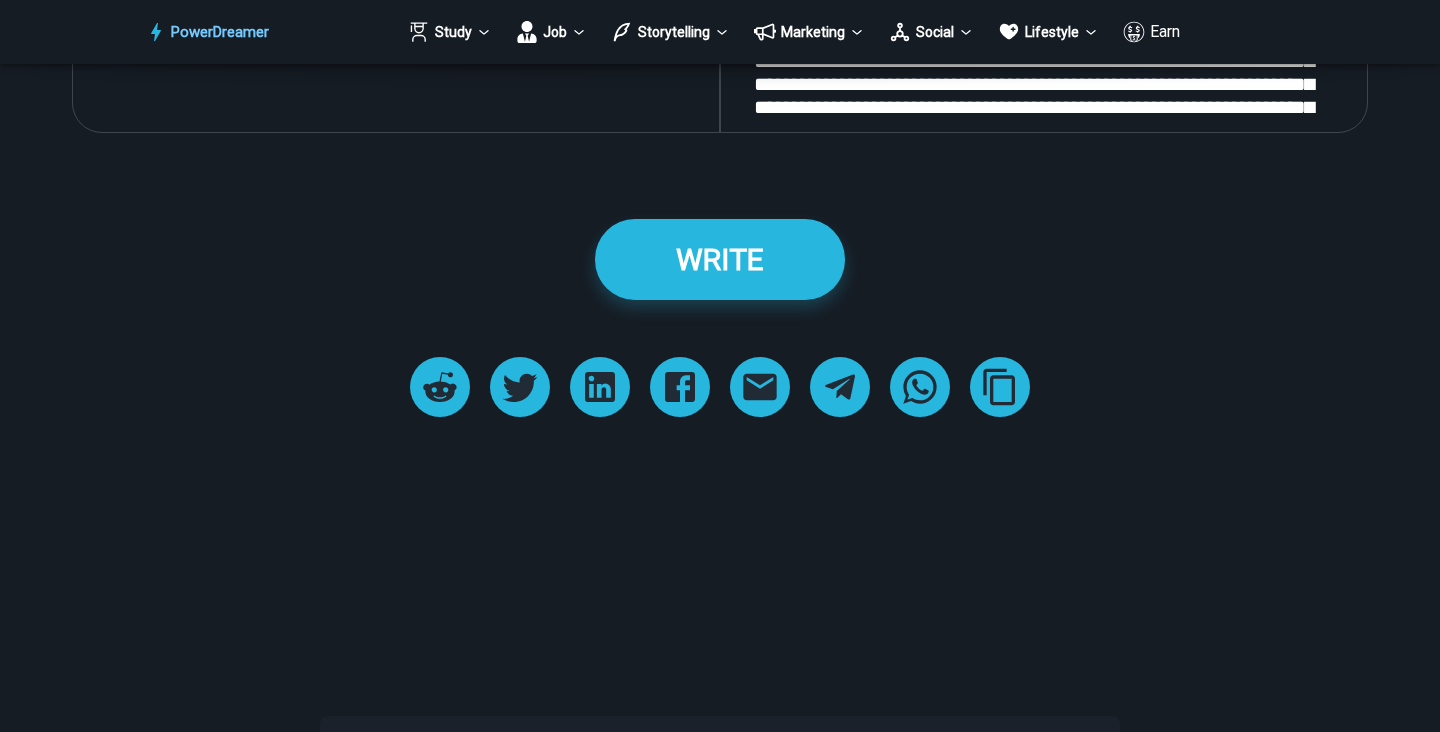 scroll, scrollTop: 2708, scrollLeft: 0, axis: vertical 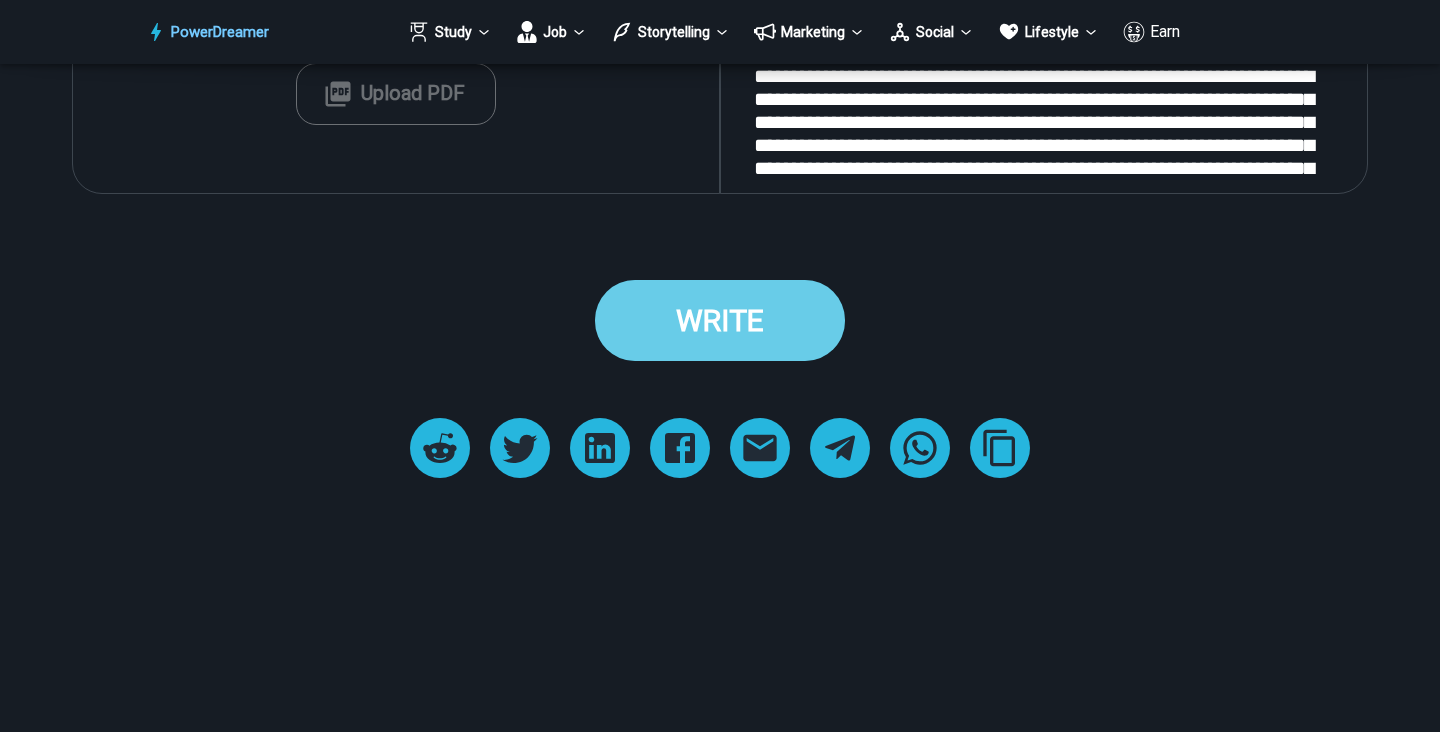 click on "WRITE" at bounding box center (720, 320) 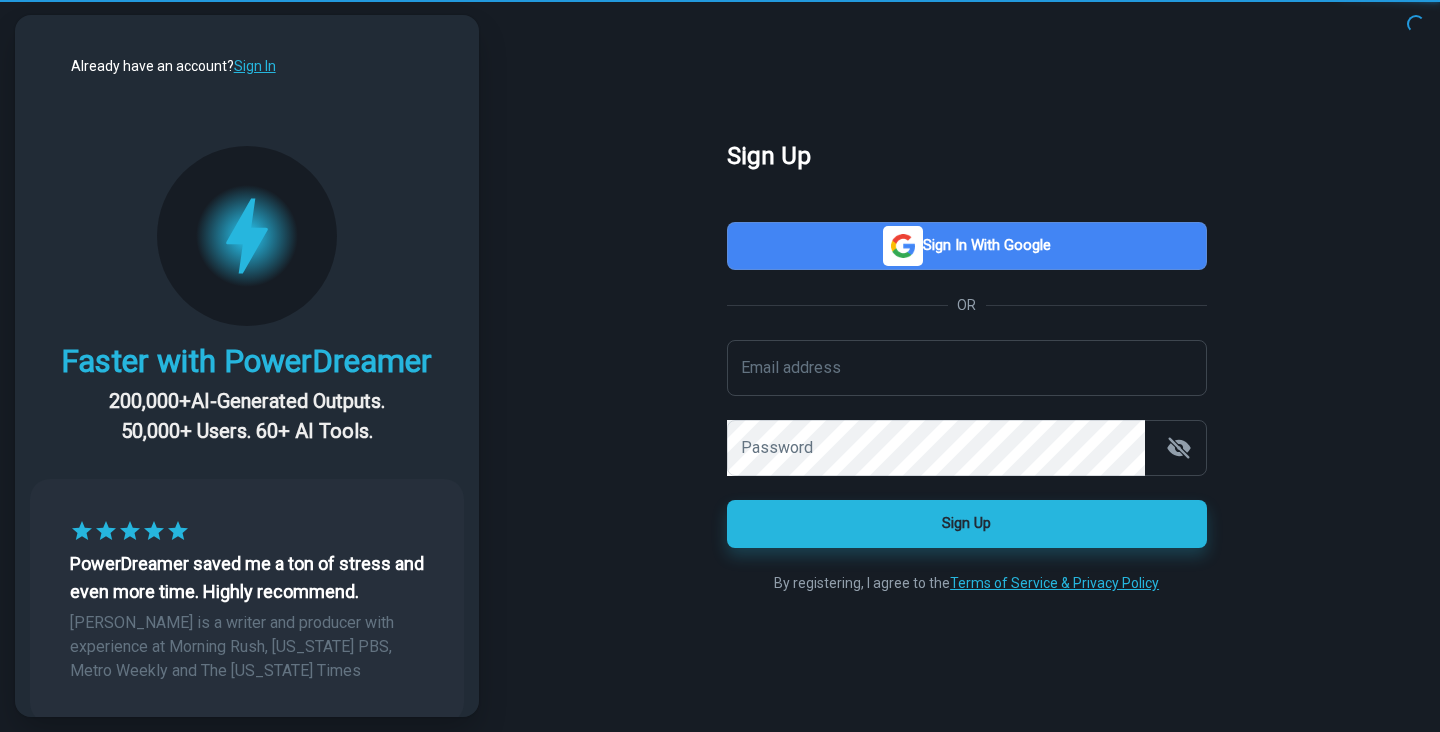 scroll, scrollTop: 0, scrollLeft: 0, axis: both 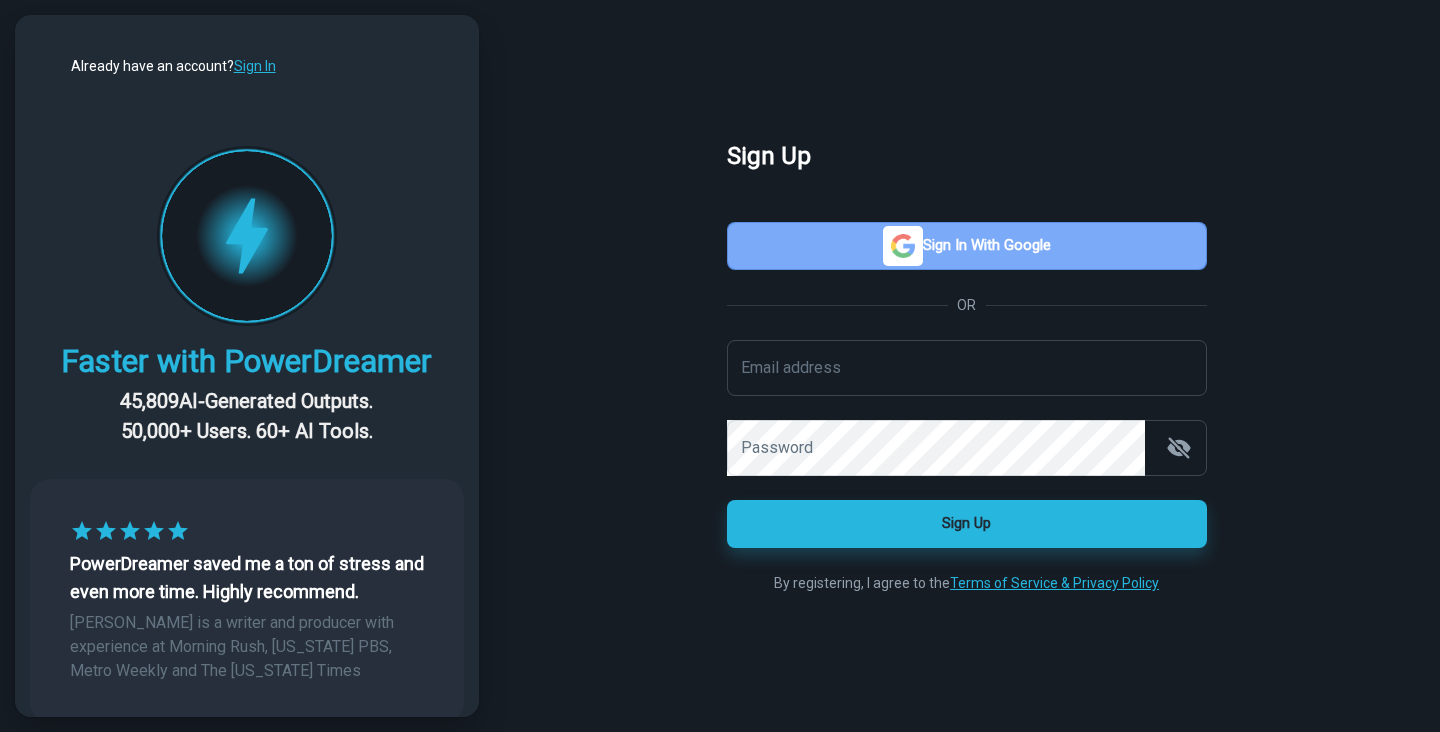 click on "Sign in with Google" at bounding box center (967, 246) 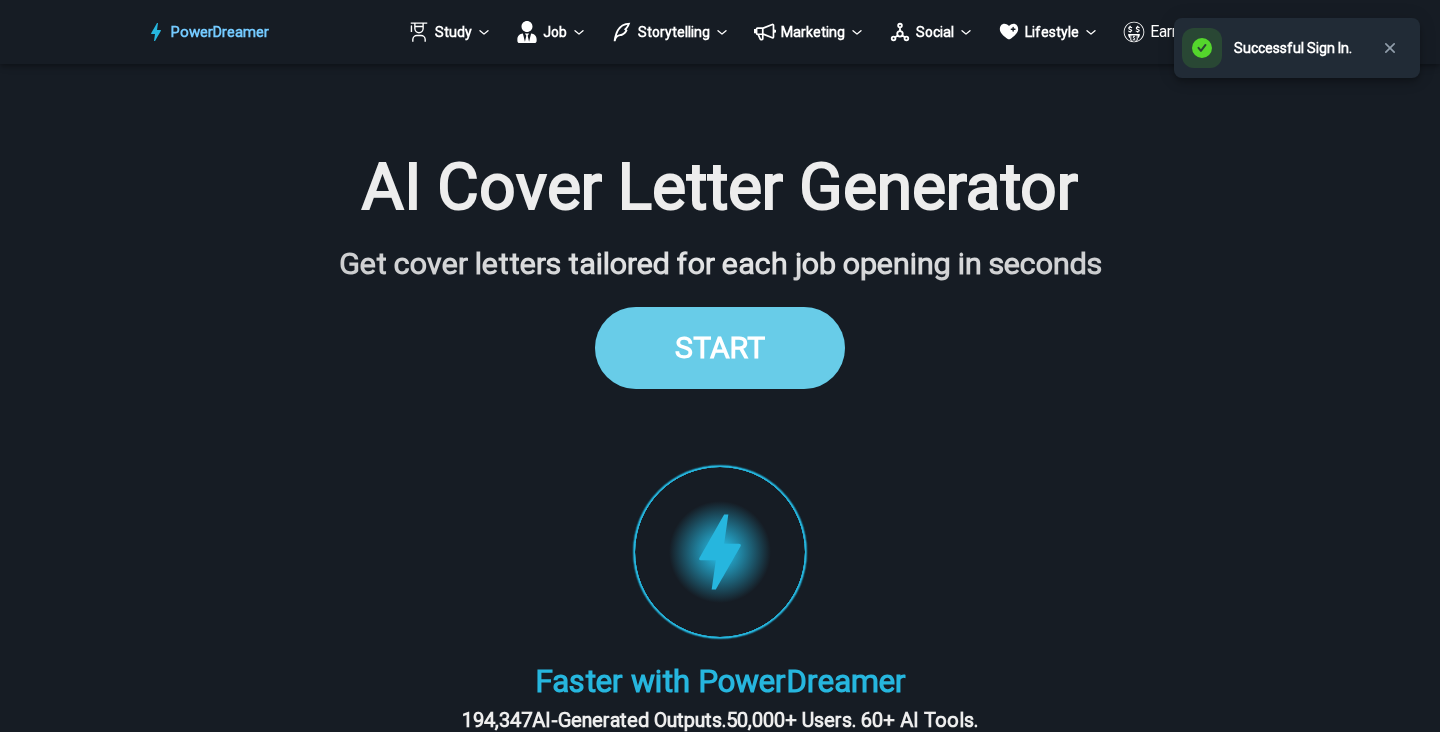 click on "START" at bounding box center [720, 347] 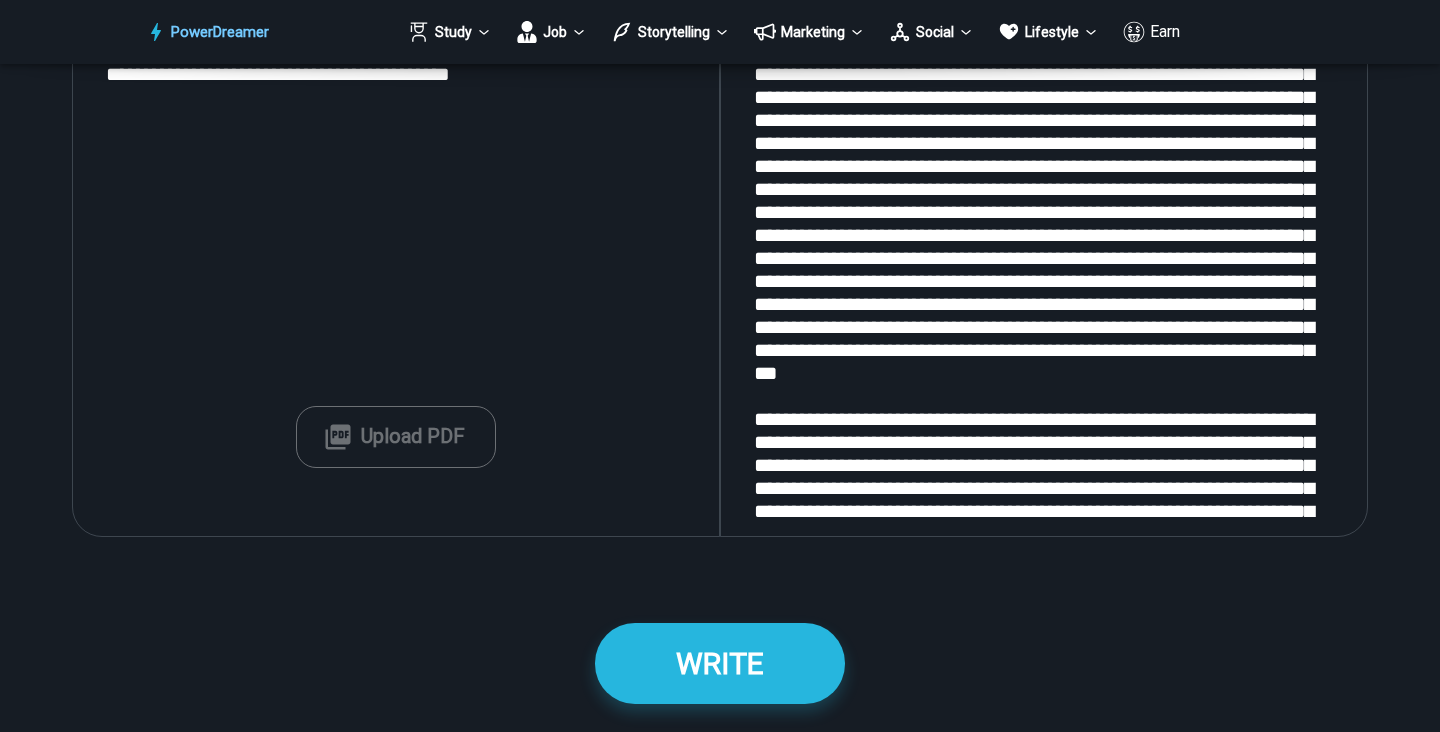 scroll, scrollTop: 2415, scrollLeft: 0, axis: vertical 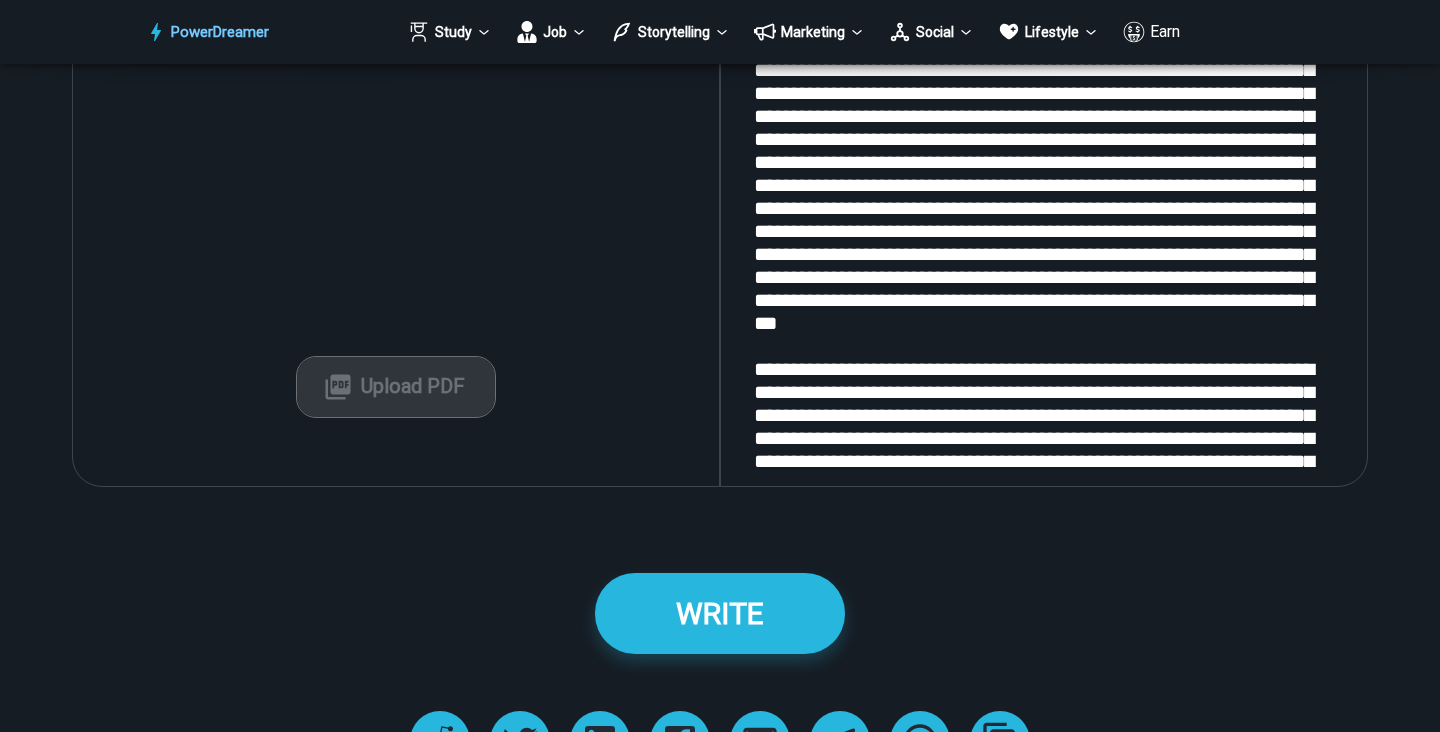 click on "Upload PDF" at bounding box center (396, 387) 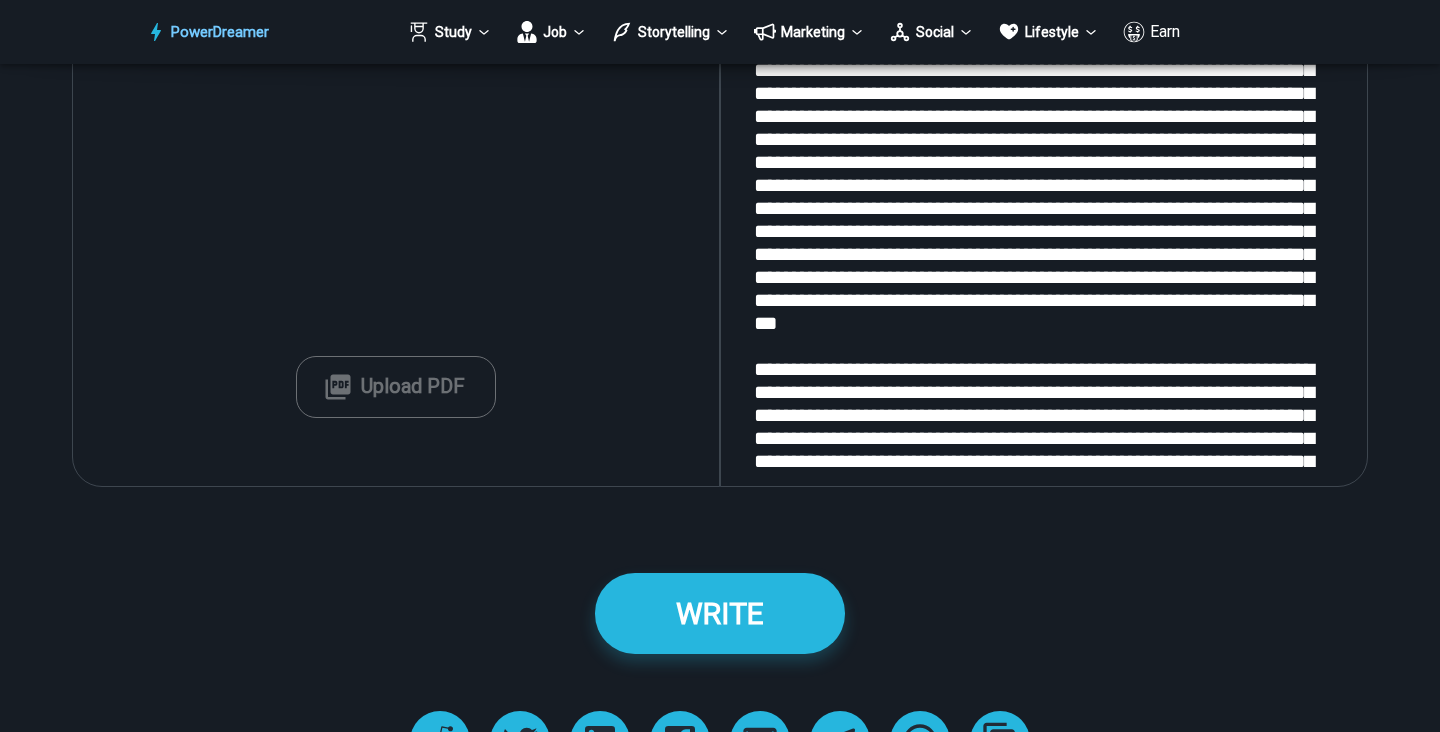 type on "**********" 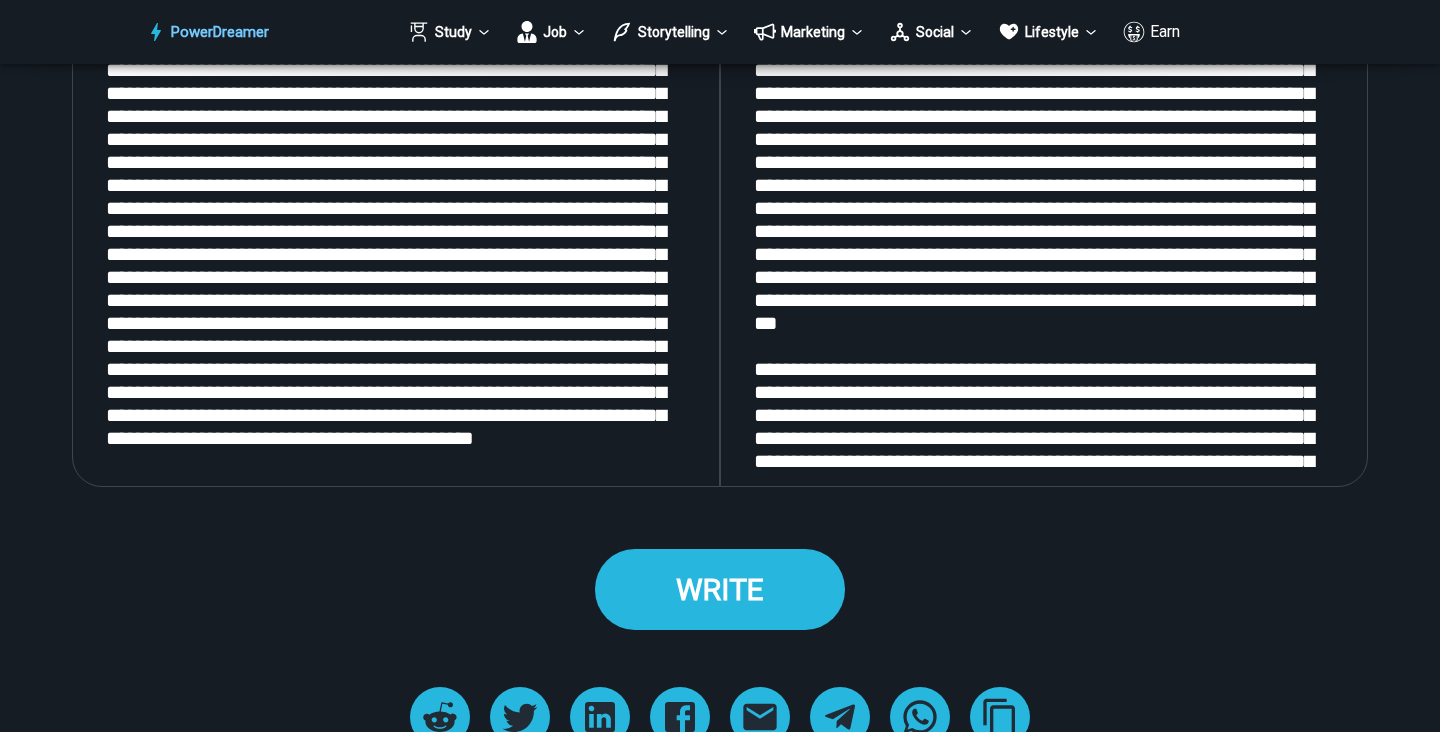 click on "WRITE" at bounding box center (720, 589) 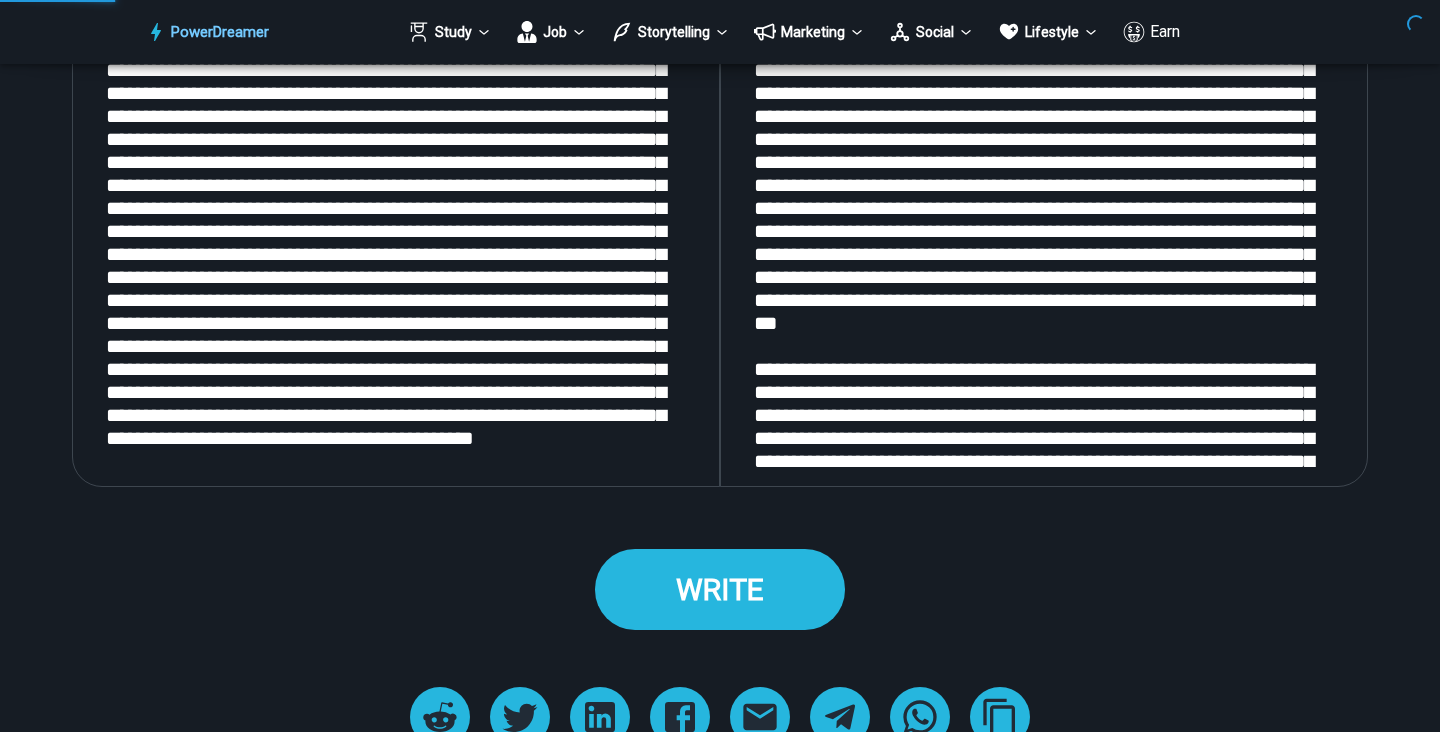 scroll, scrollTop: 0, scrollLeft: 0, axis: both 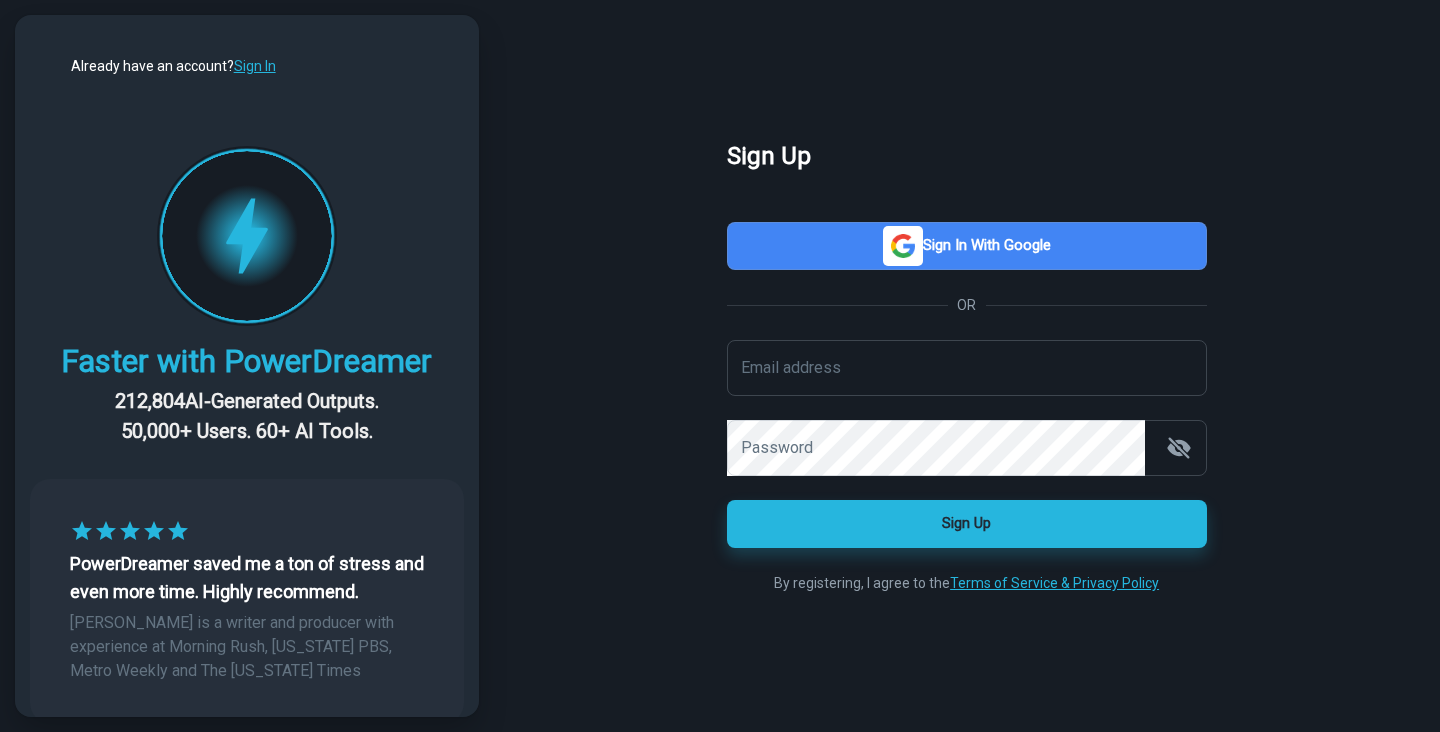 click on "Already have an account?   Sign In" at bounding box center (173, 66) 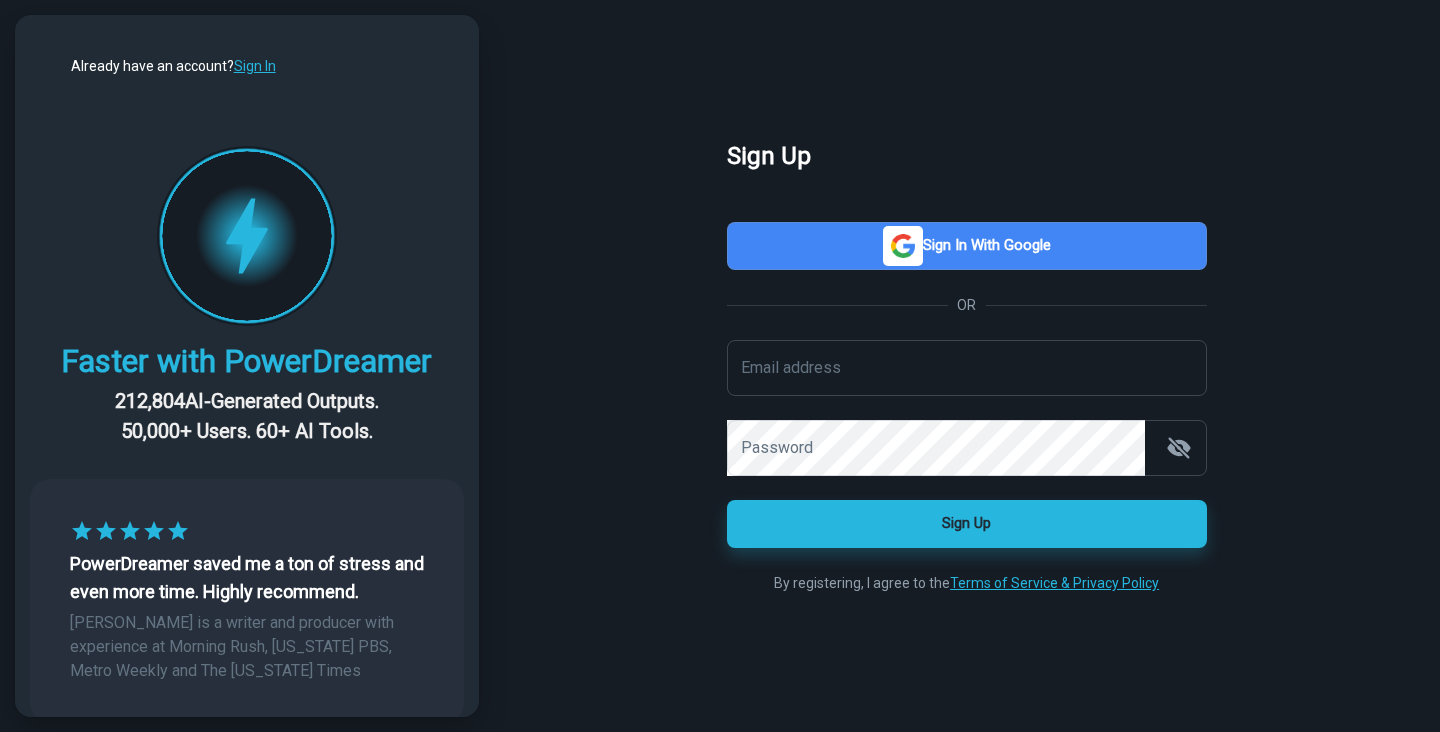 click on "Sign In" at bounding box center [255, 66] 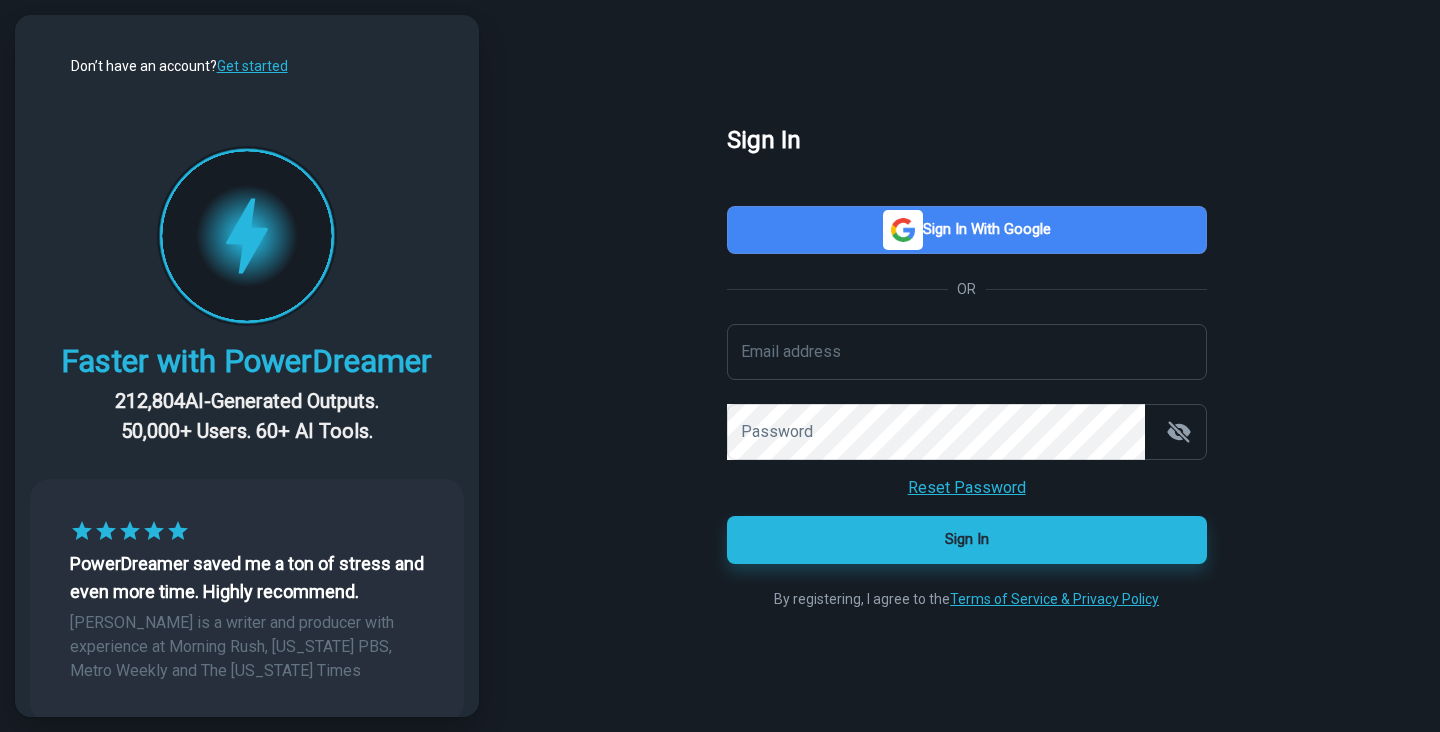 click on "Sign in with Google" at bounding box center [967, 230] 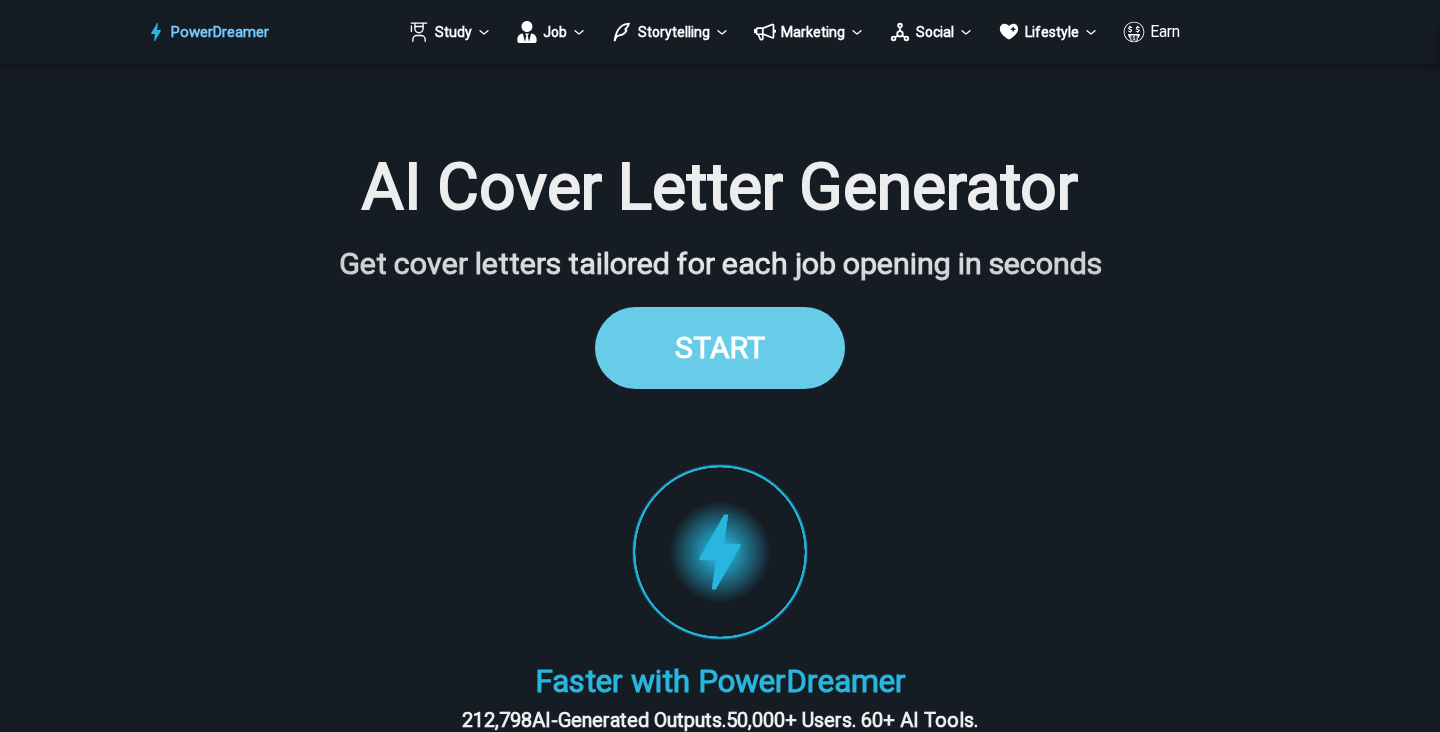 click on "START" at bounding box center (720, 347) 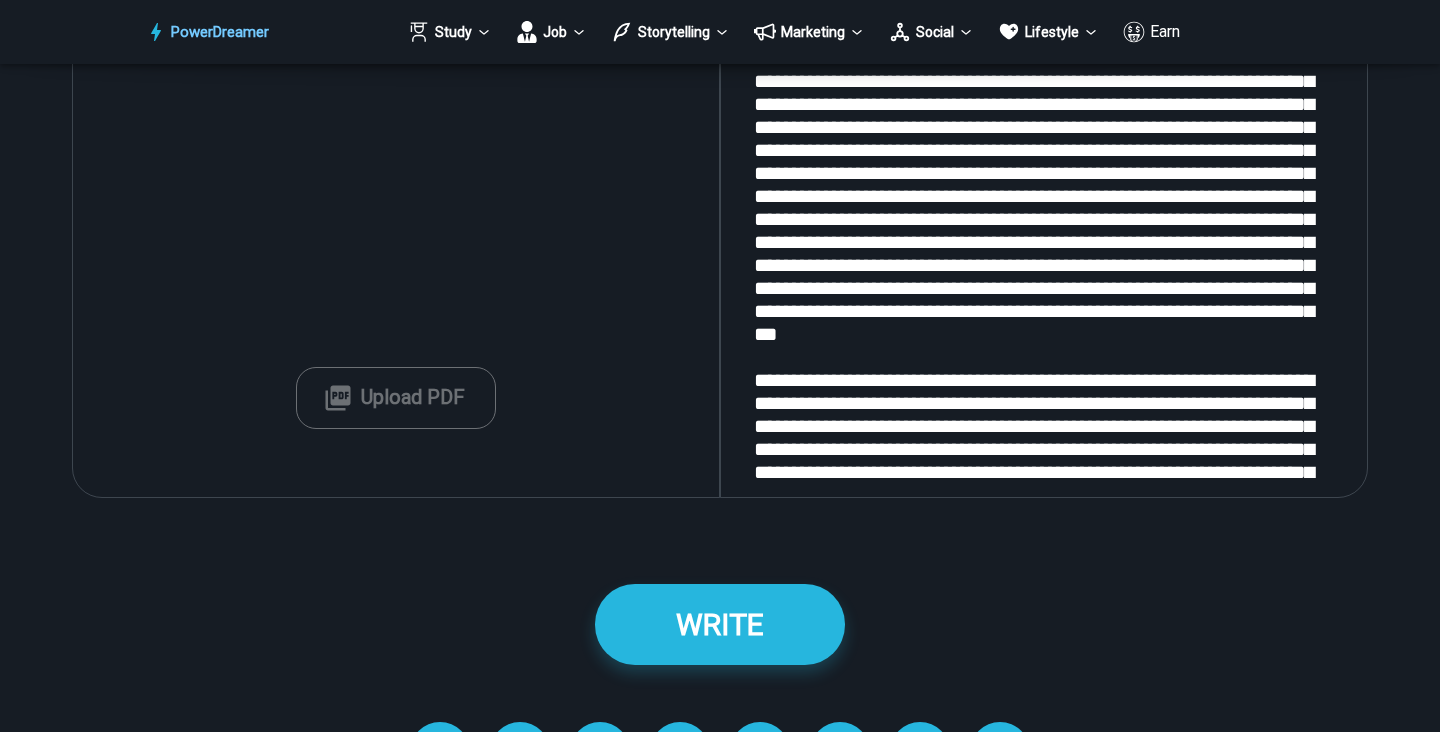 scroll, scrollTop: 2425, scrollLeft: 0, axis: vertical 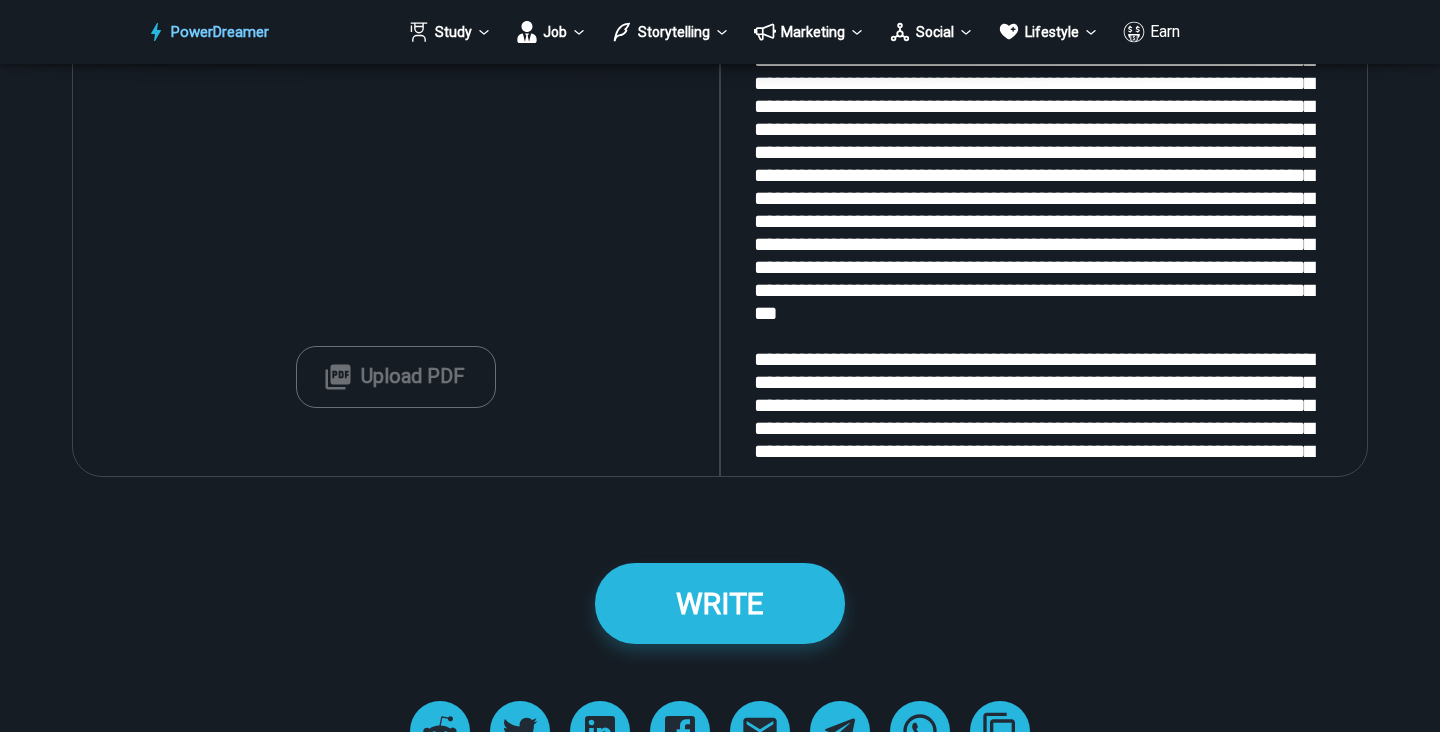 click on "Upload PDF" at bounding box center (396, 377) 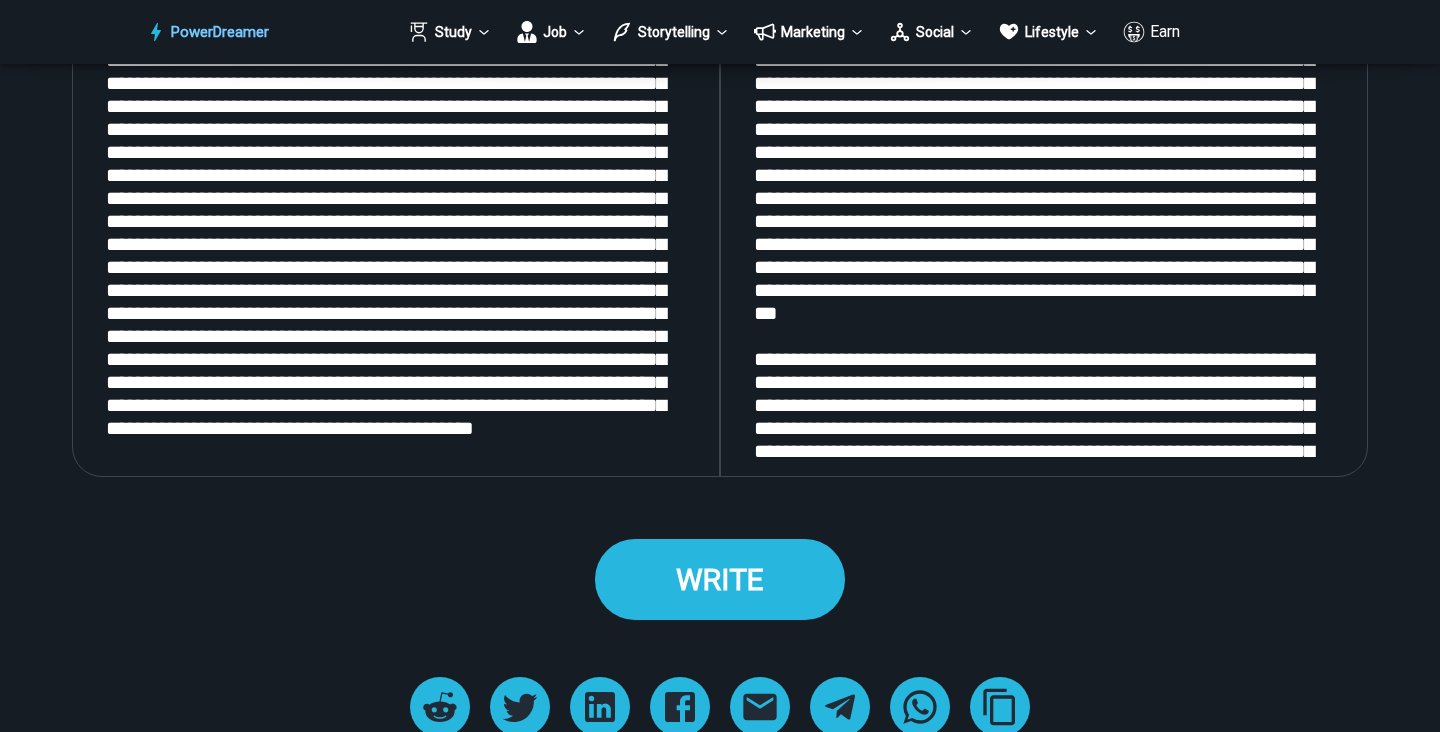 click on "WRITE" at bounding box center (720, 579) 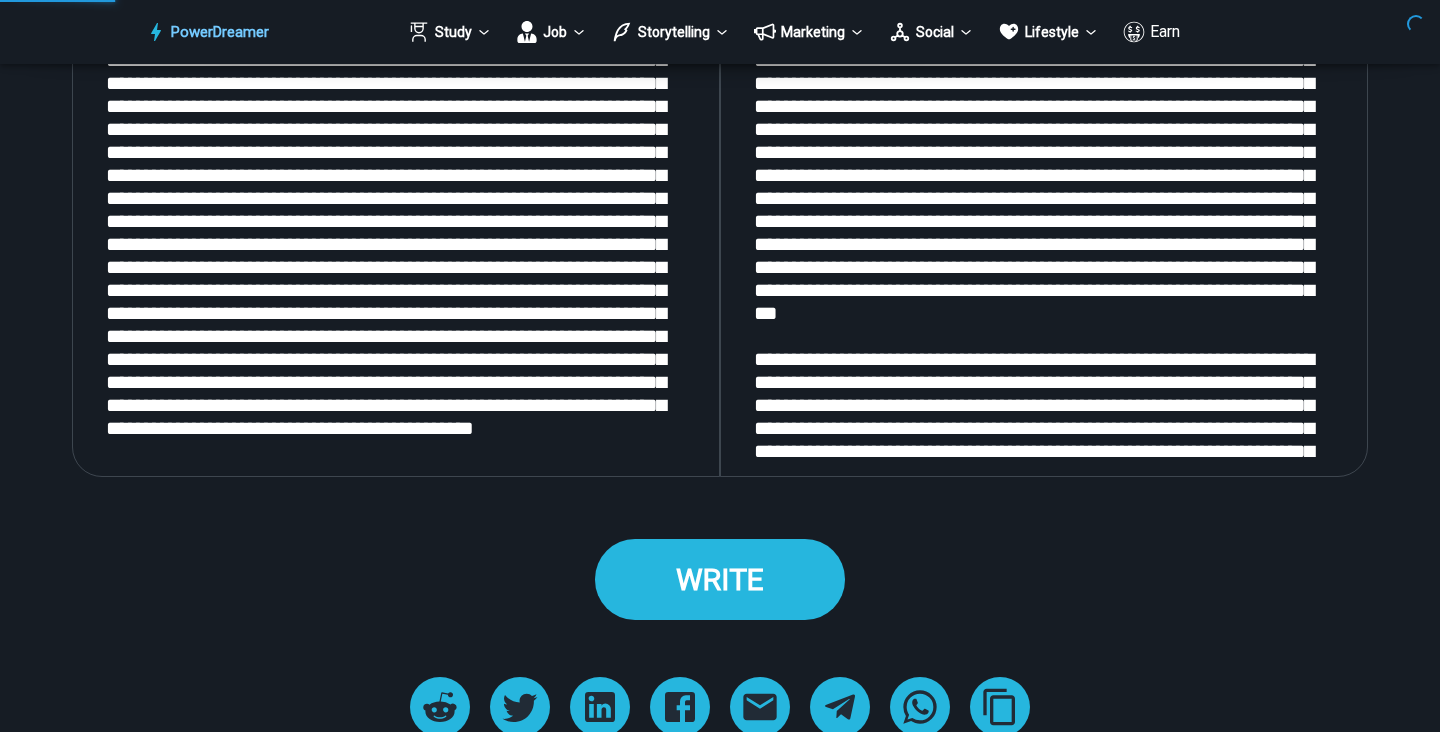 scroll, scrollTop: 0, scrollLeft: 0, axis: both 